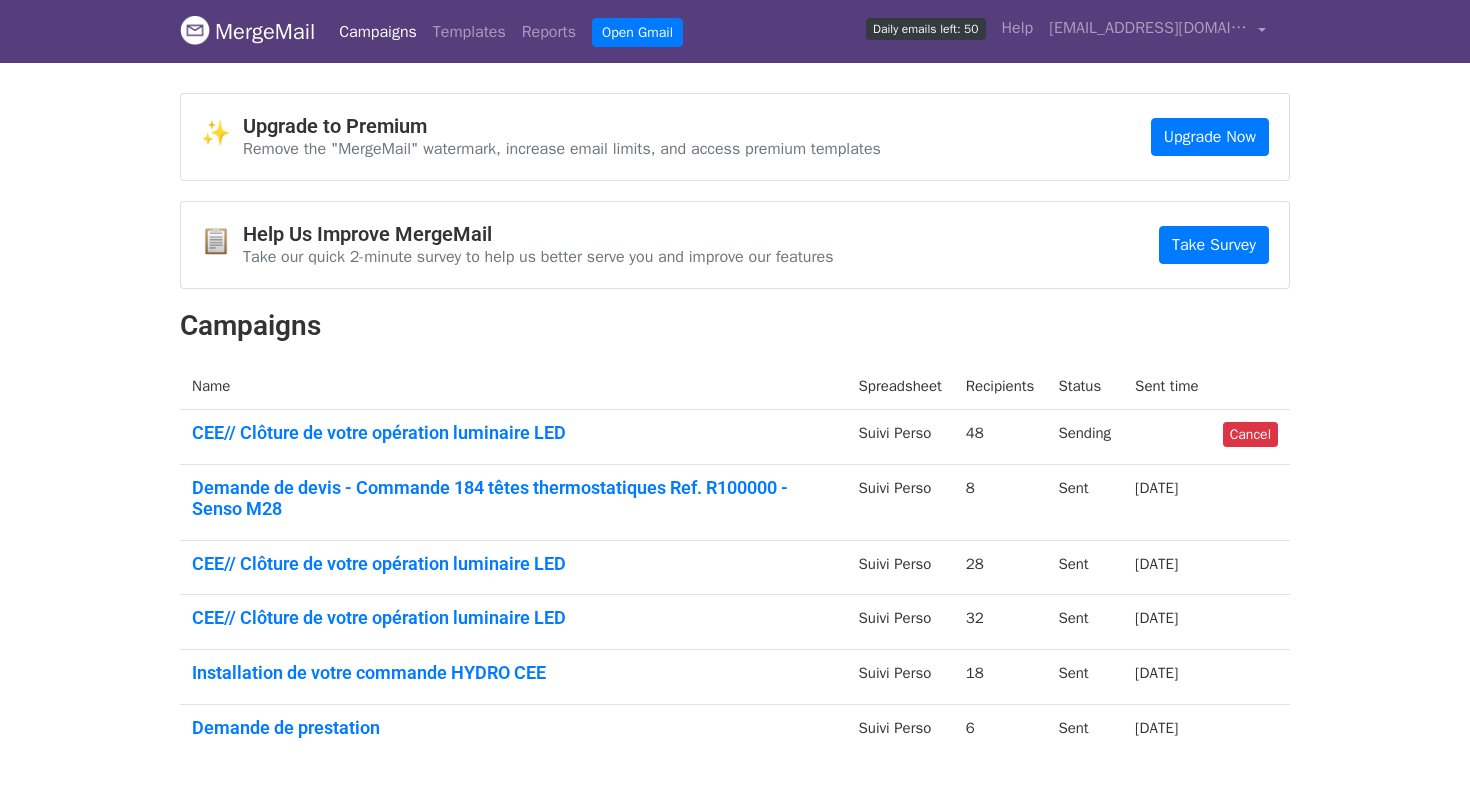 scroll, scrollTop: 0, scrollLeft: 0, axis: both 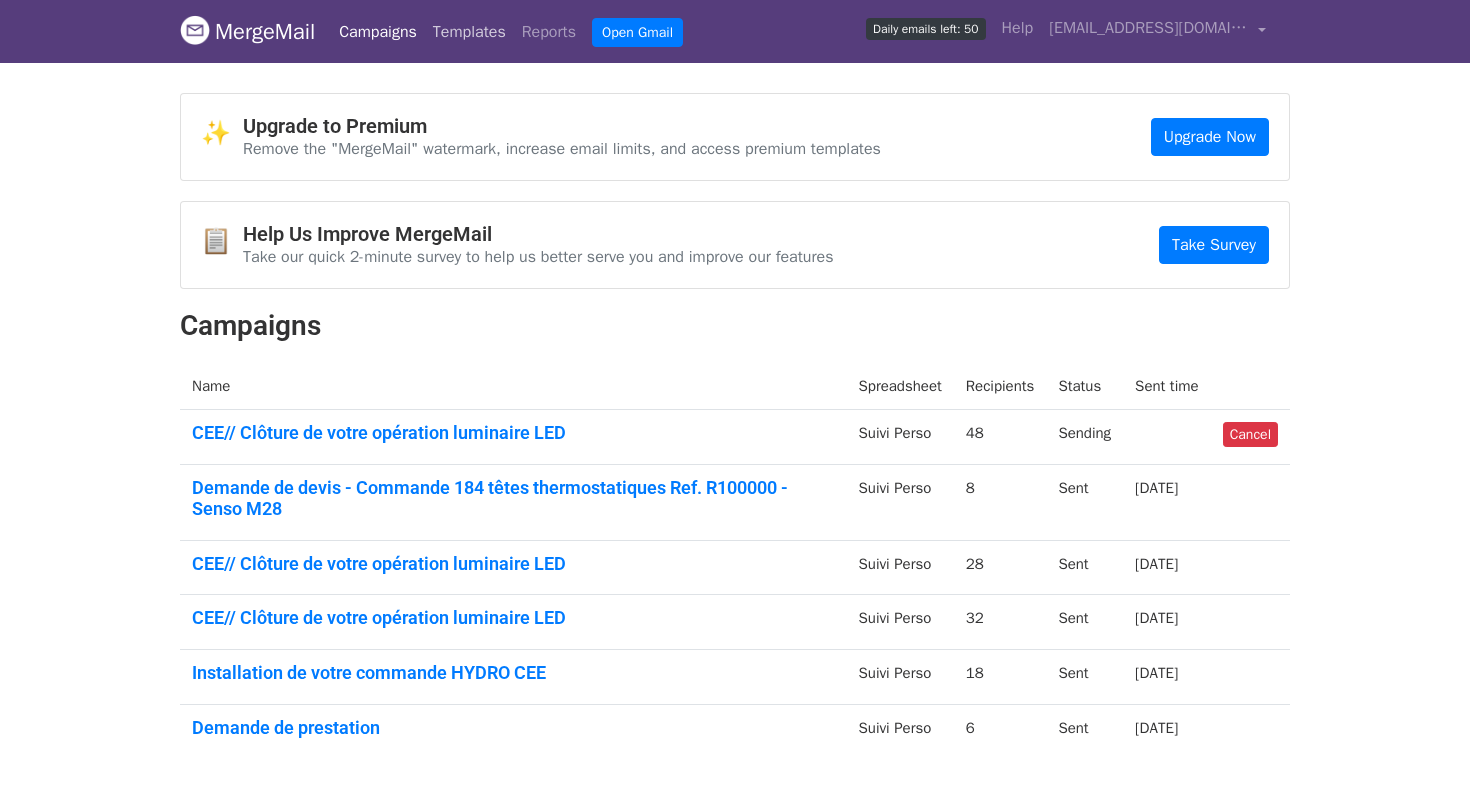 click on "Templates" at bounding box center [469, 32] 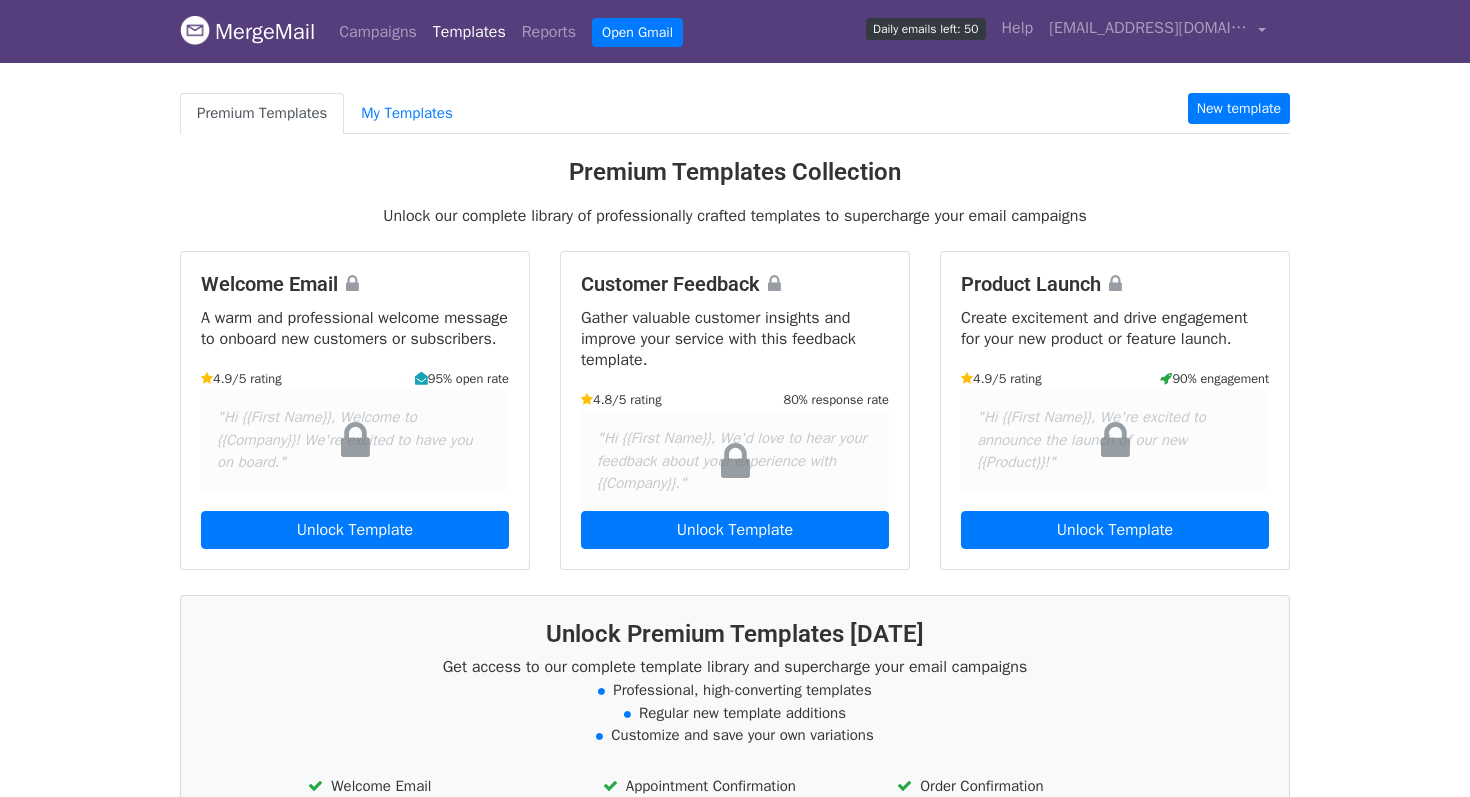 scroll, scrollTop: 0, scrollLeft: 0, axis: both 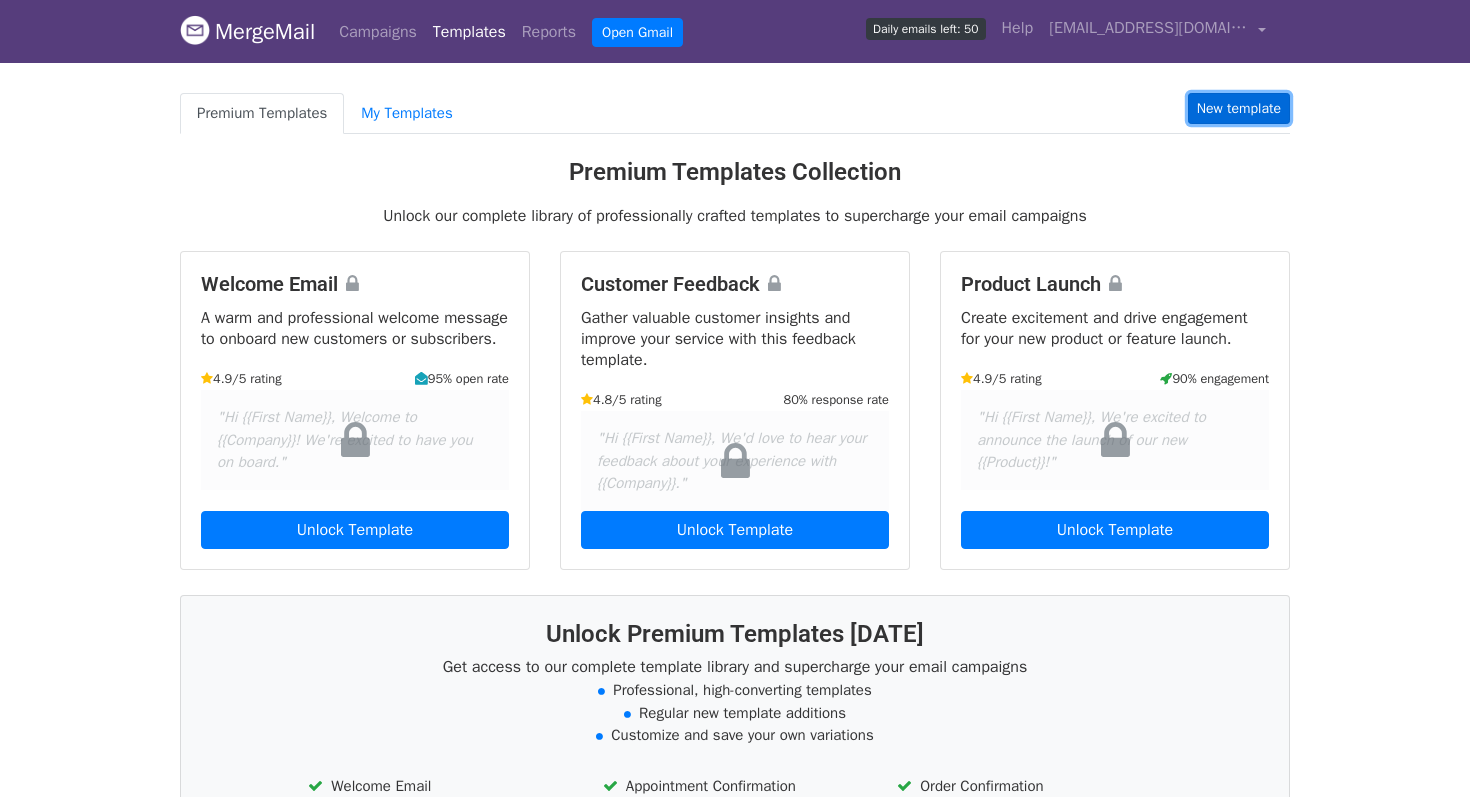 click on "New template" at bounding box center (1239, 108) 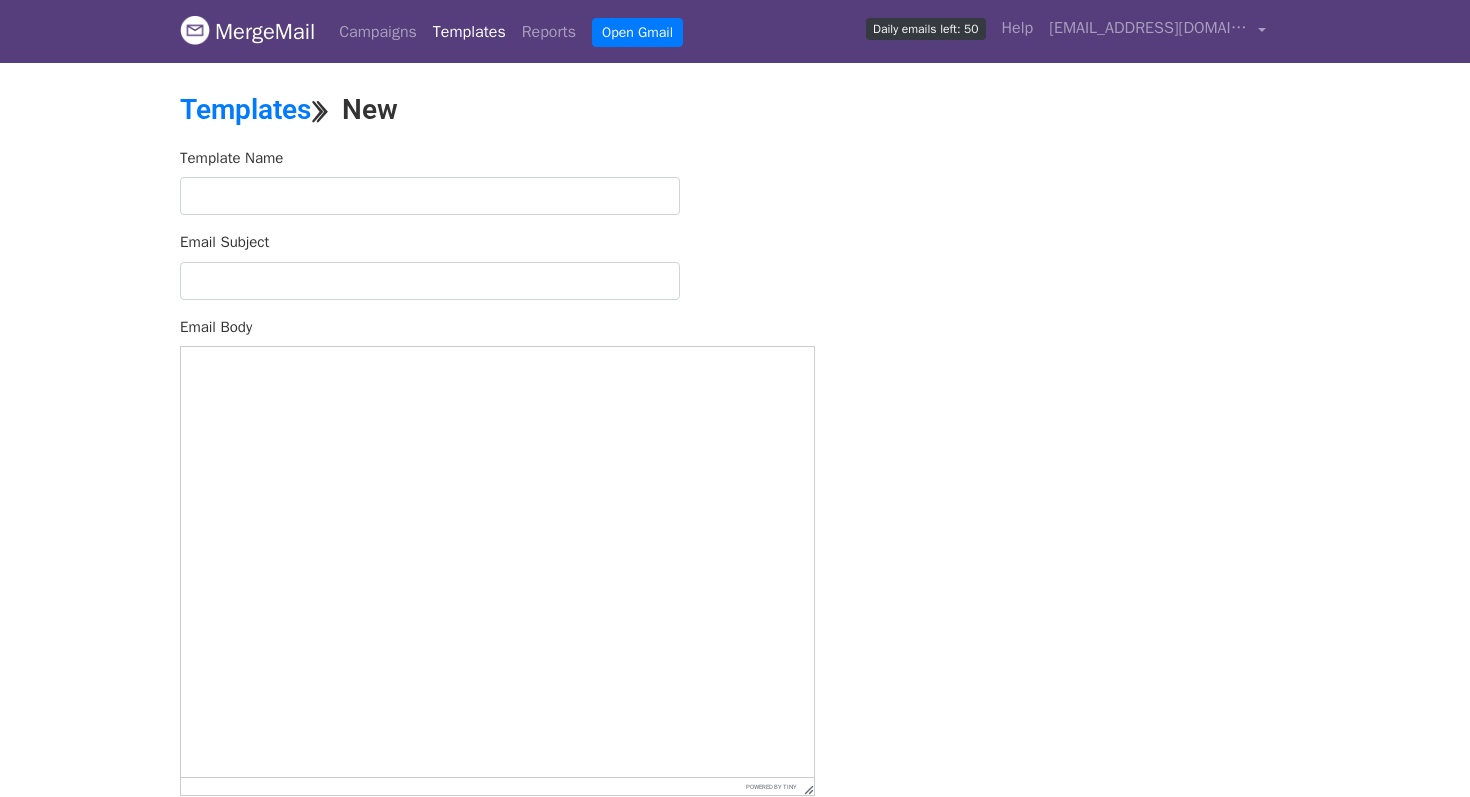 scroll, scrollTop: 0, scrollLeft: 0, axis: both 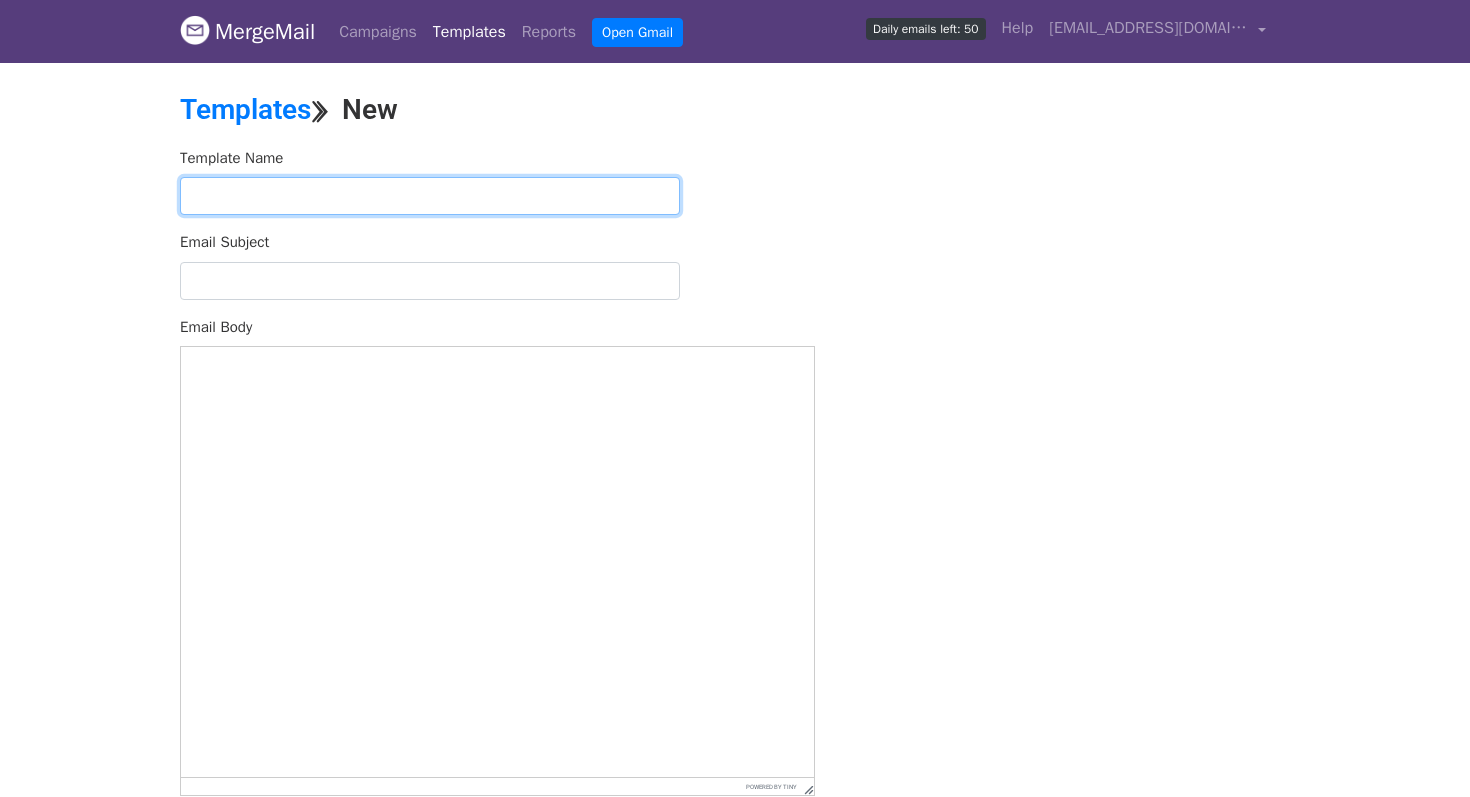 click at bounding box center [430, 196] 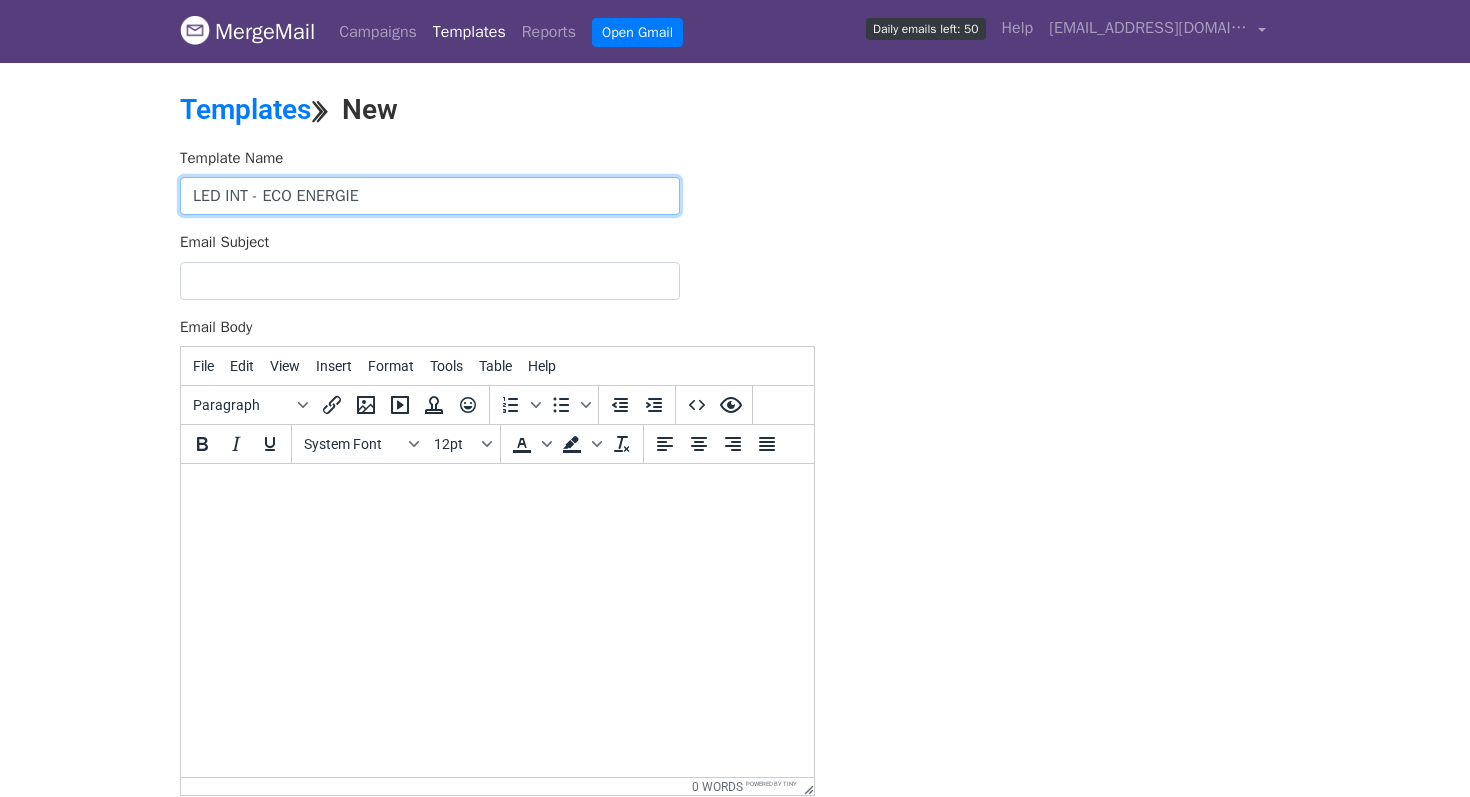 type on "LED INT - ECO ENERGIE" 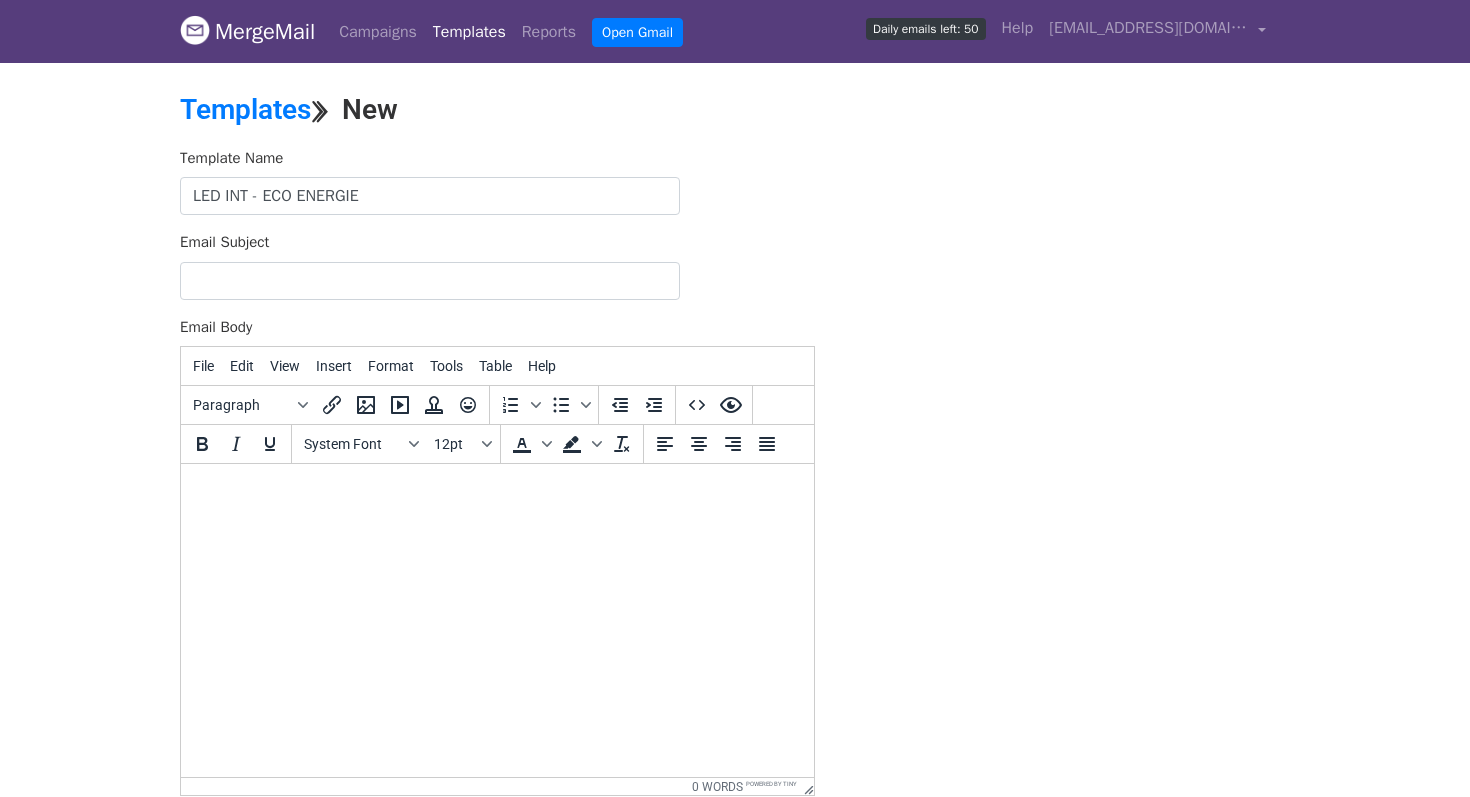 click at bounding box center (497, 491) 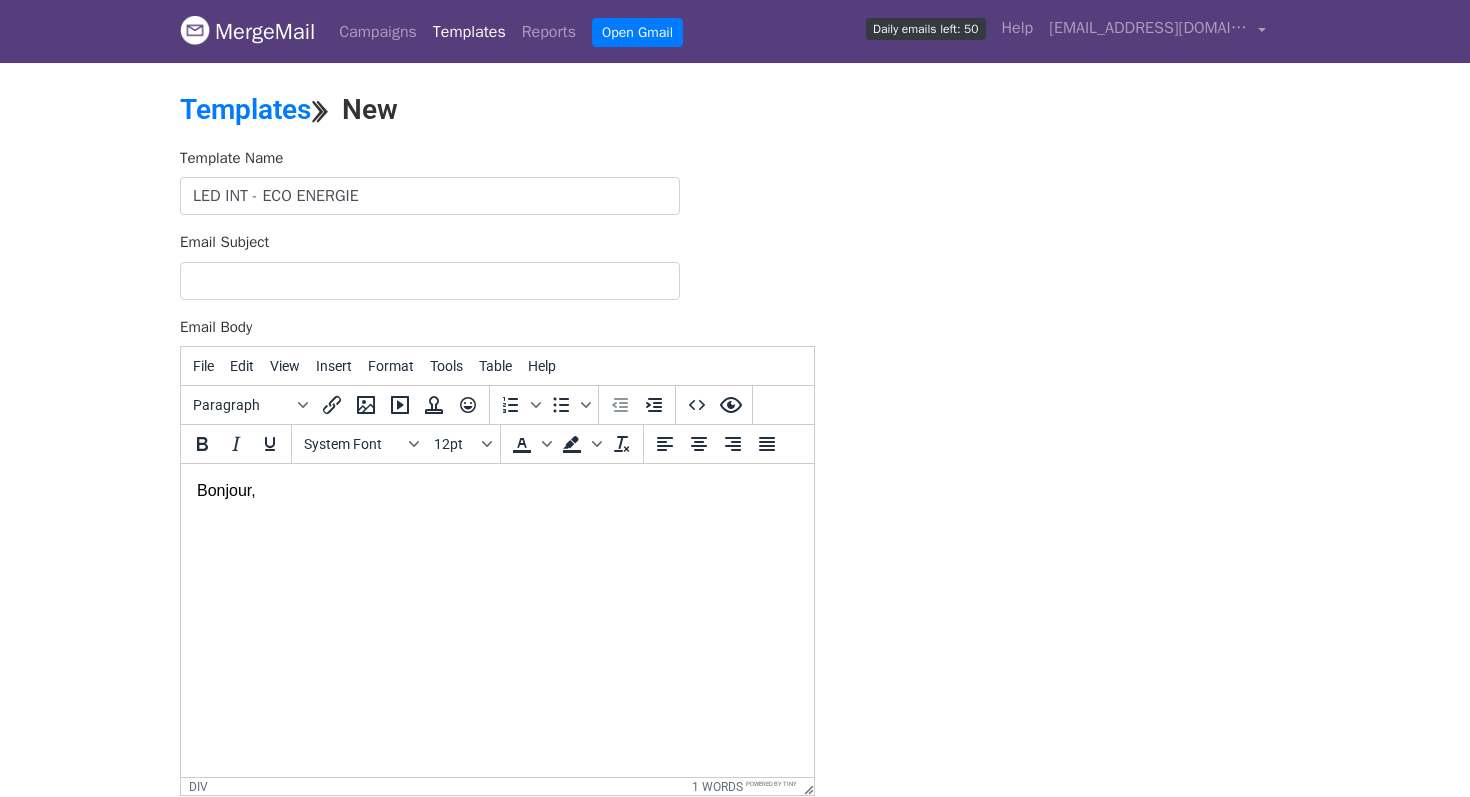 drag, startPoint x: 176, startPoint y: 89, endPoint x: 156, endPoint y: 29, distance: 63.245552 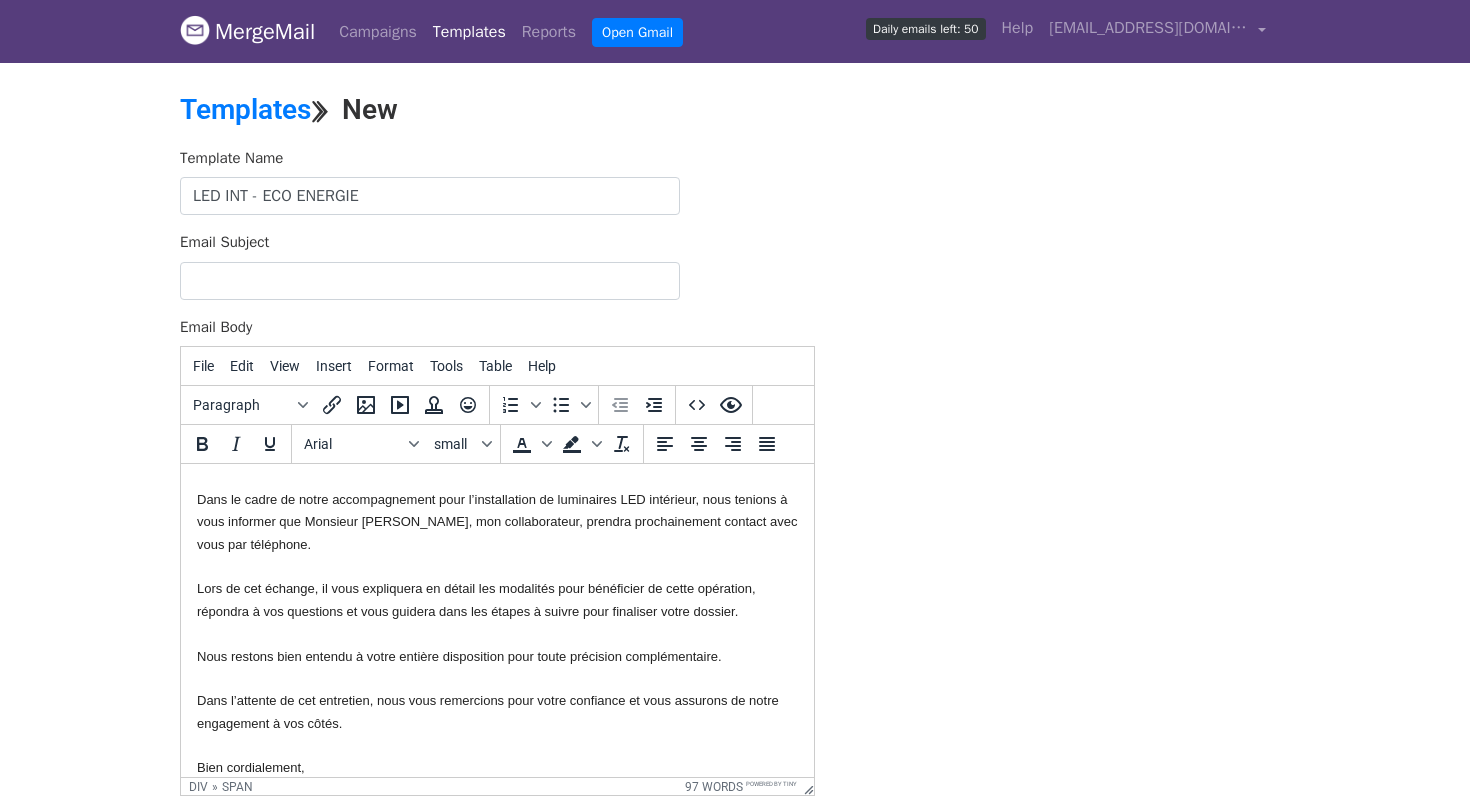 scroll, scrollTop: 0, scrollLeft: 0, axis: both 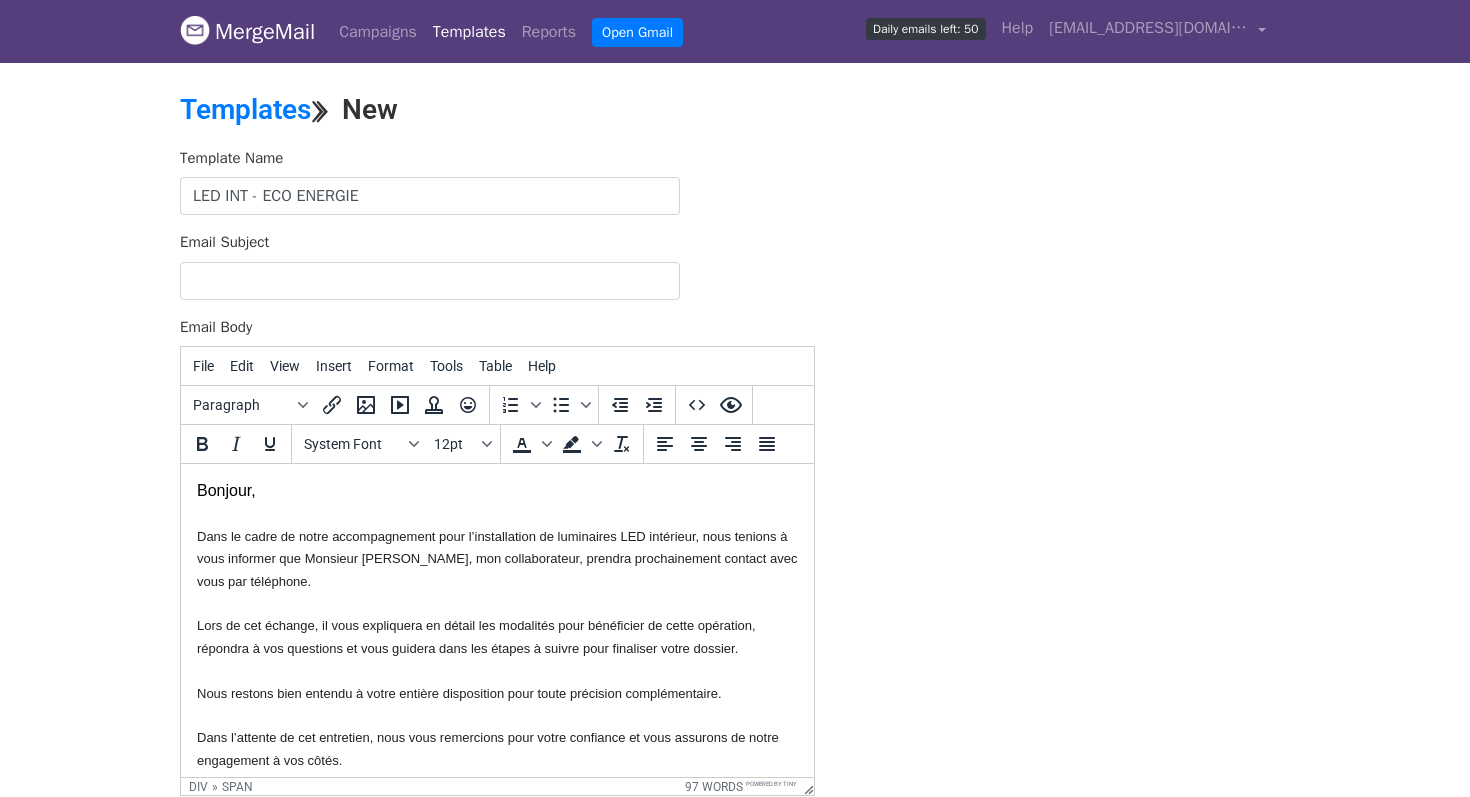 click on "Bonjour,  Dans le cadre de notre accompagnement pour l’installation de luminaires LED intérieur, nous tenions à vous informer que Monsieur David GUEZ, mon collaborateur, prendra prochainement contact avec vous par téléphone. Lors de cet échange, il vous expliquera en détail les modalités pour bénéficier de cette opération, répondra à vos questions et vous guidera dans les étapes à suivre pour finaliser votre dossier. Nous restons bien entendu à votre entière disposition pour toute précision complémentaire. Dans l’attente de cet entretien, nous vous remercions pour votre confiance et vous assurons de notre engagement à vos côtés. Bien cordialement," at bounding box center [497, 648] 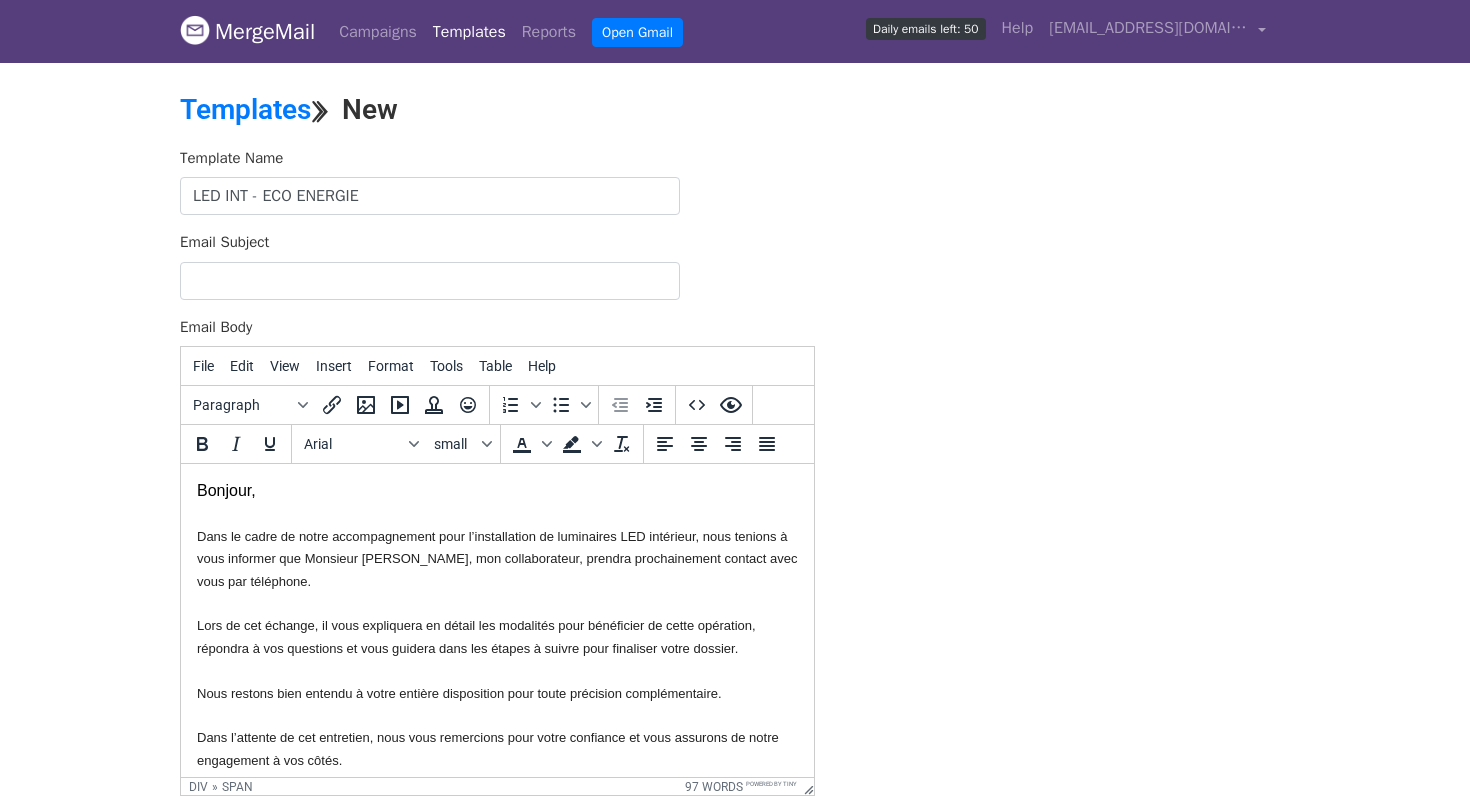 click on "Dans le cadre de notre accompagnement pour l’installation de luminaires LED intérieur, nous tenions à vous informer que Monsieur David GUEZ, mon collaborateur, prendra prochainement contact avec vous par téléphone." at bounding box center [497, 559] 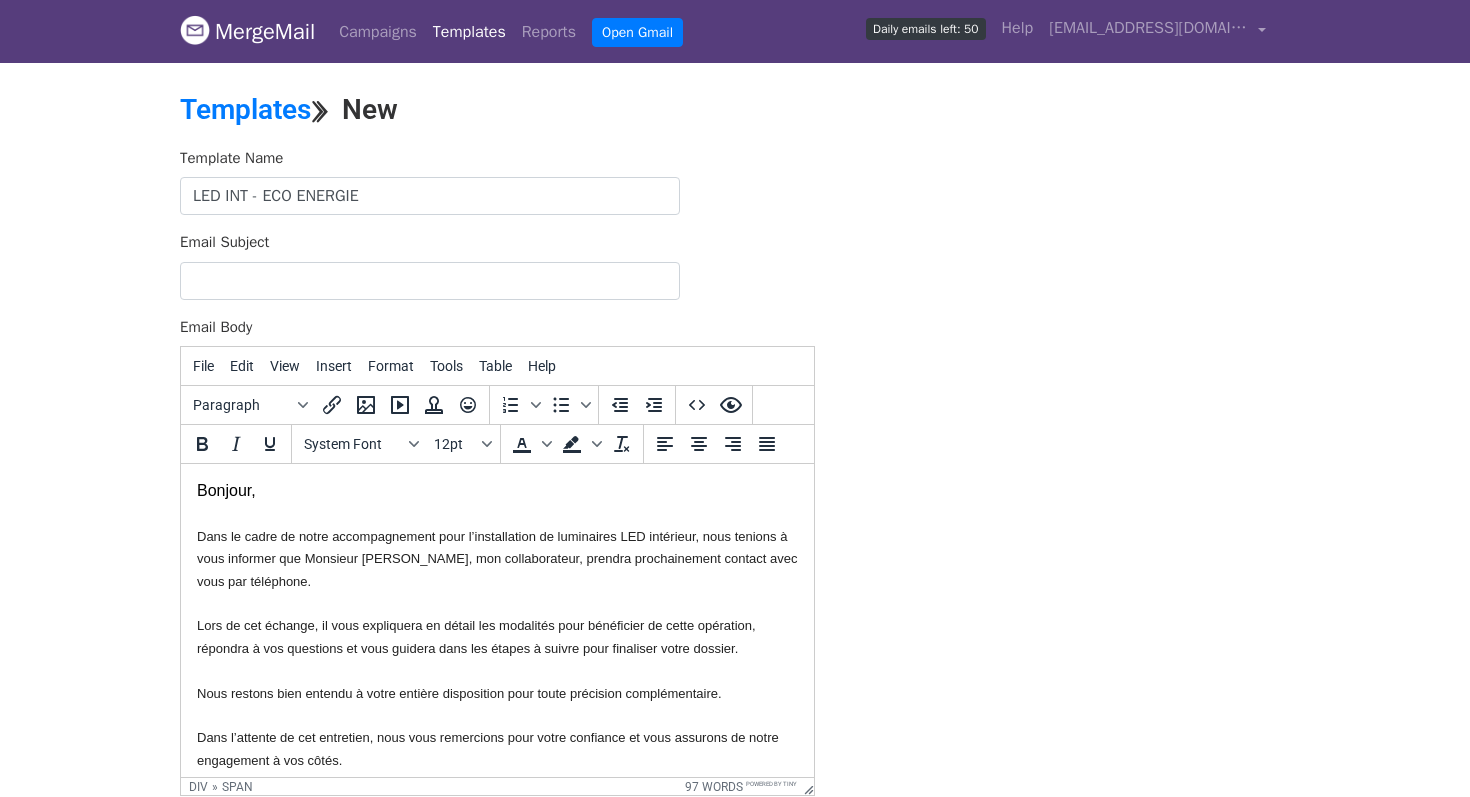 click on "Bonjour,  Dans le cadre de notre accompagnement pour l’installation de luminaires LED intérieur, nous tenions à vous informer que Monsieur David GUEZ, mon collaborateur, prendra prochainement contact avec vous par téléphone. Lors de cet échange, il vous expliquera en détail les modalités pour bénéficier de cette opération, répondra à vos questions et vous guidera dans les étapes à suivre pour finaliser votre dossier. Nous restons bien entendu à votre entière disposition pour toute précision complémentaire. Dans l’attente de cet entretien, nous vous remercions pour votre confiance et vous assurons de notre engagement à vos côtés. Bien cordialement," at bounding box center [497, 648] 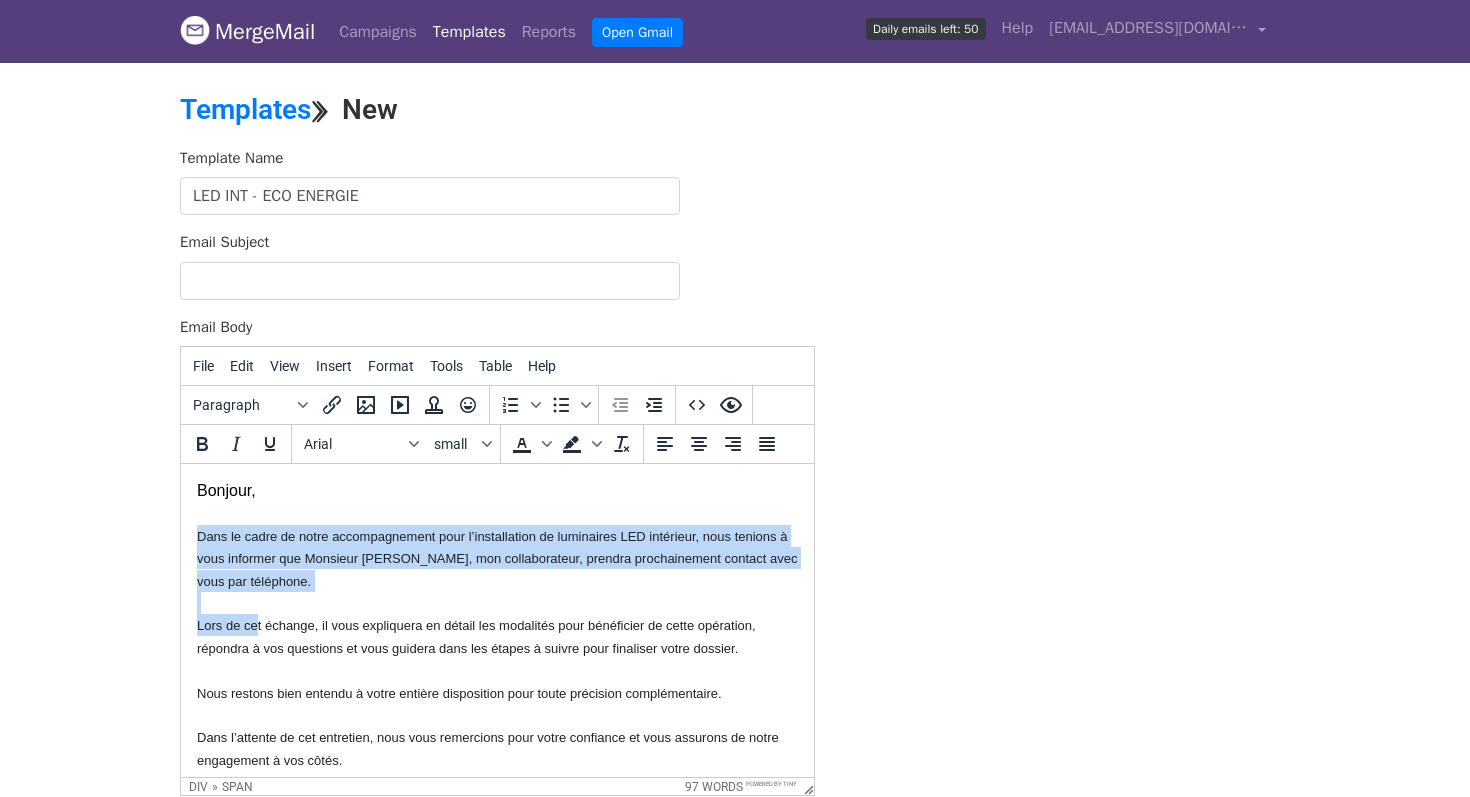 scroll, scrollTop: 55, scrollLeft: 0, axis: vertical 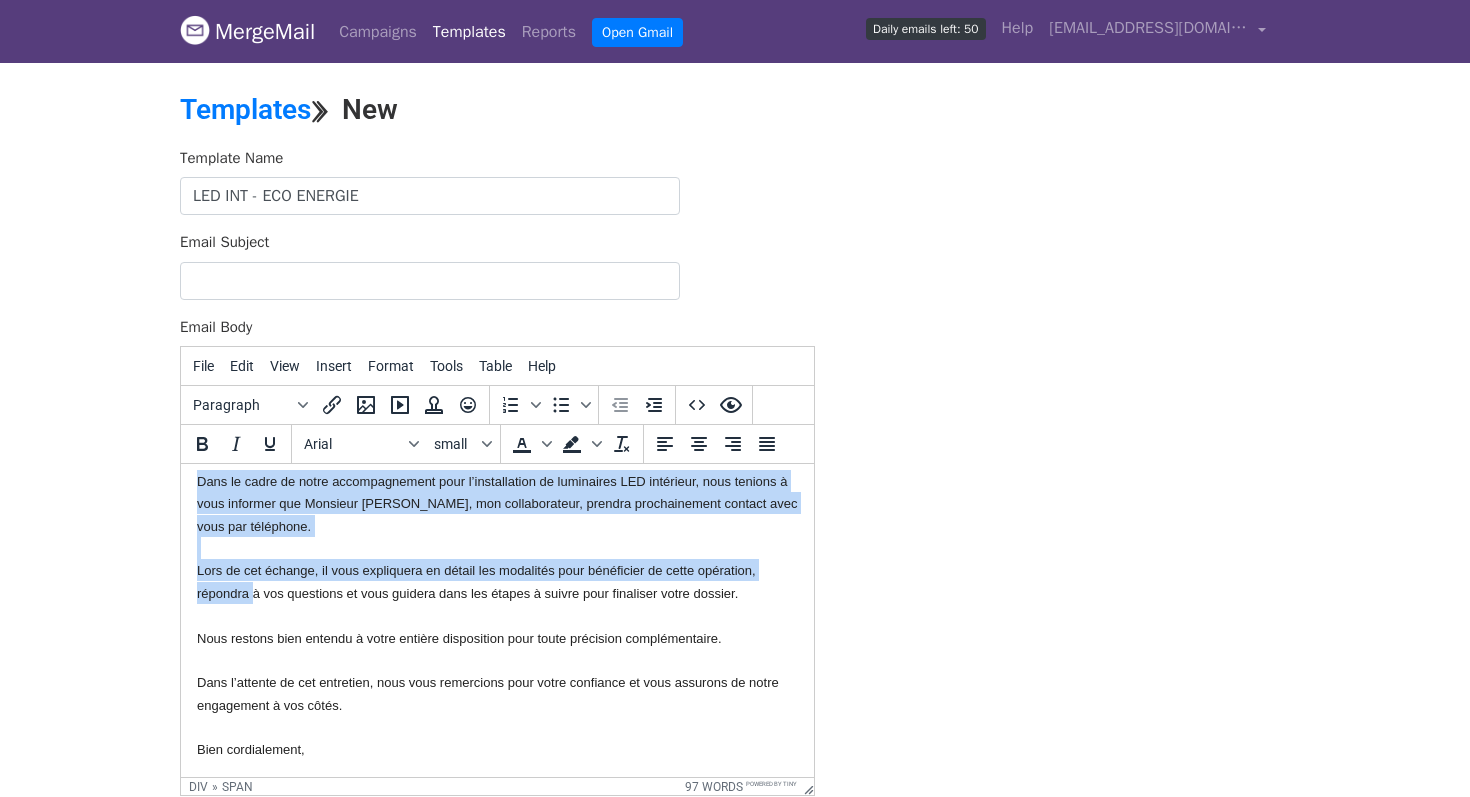 drag, startPoint x: 196, startPoint y: 539, endPoint x: 255, endPoint y: 592, distance: 79.30952 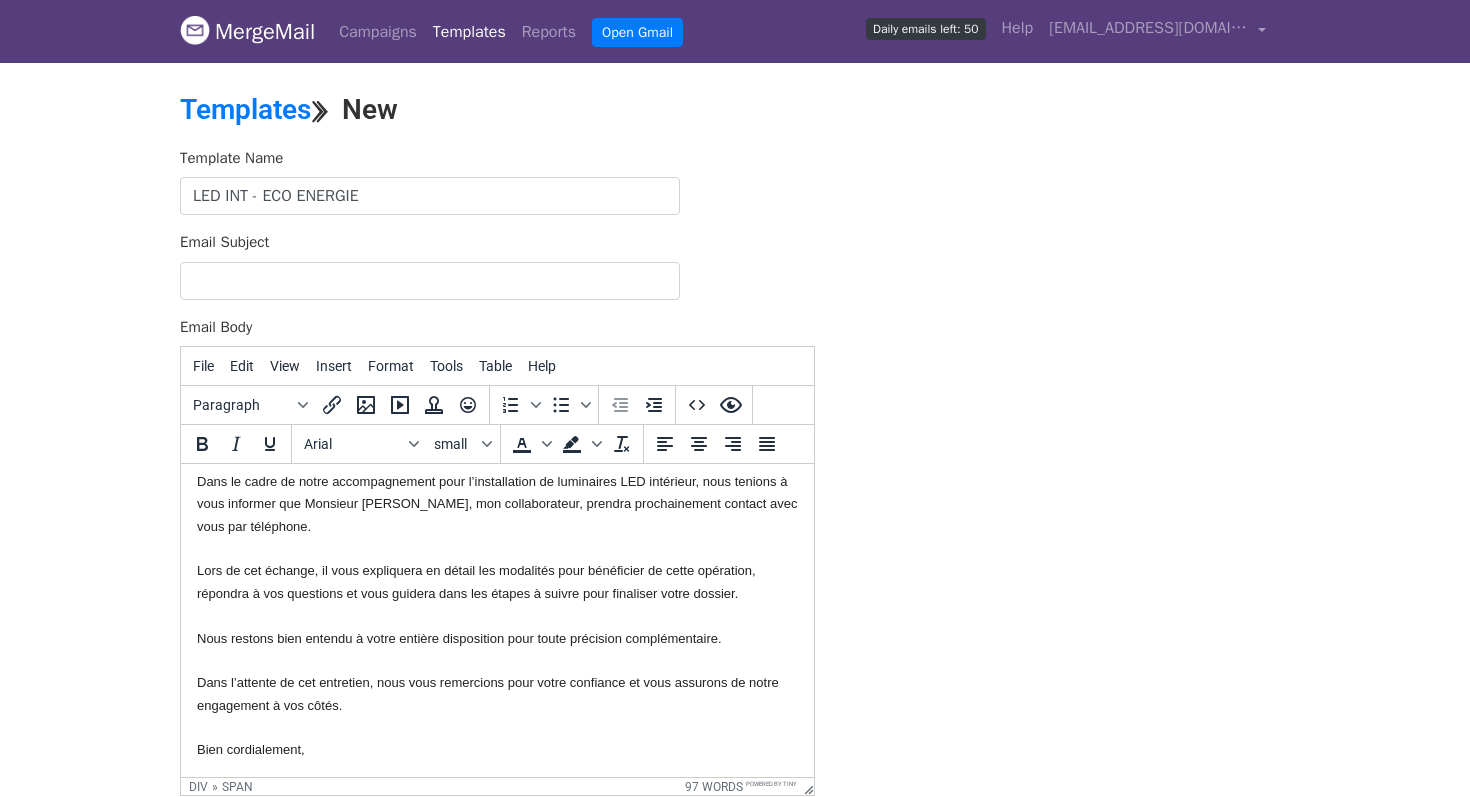 click on "Lors de cet échange, il vous expliquera en détail les modalités pour bénéficier de cette opération, répondra à vos questions et vous guidera dans les étapes à suivre pour finaliser votre dossier." at bounding box center [476, 581] 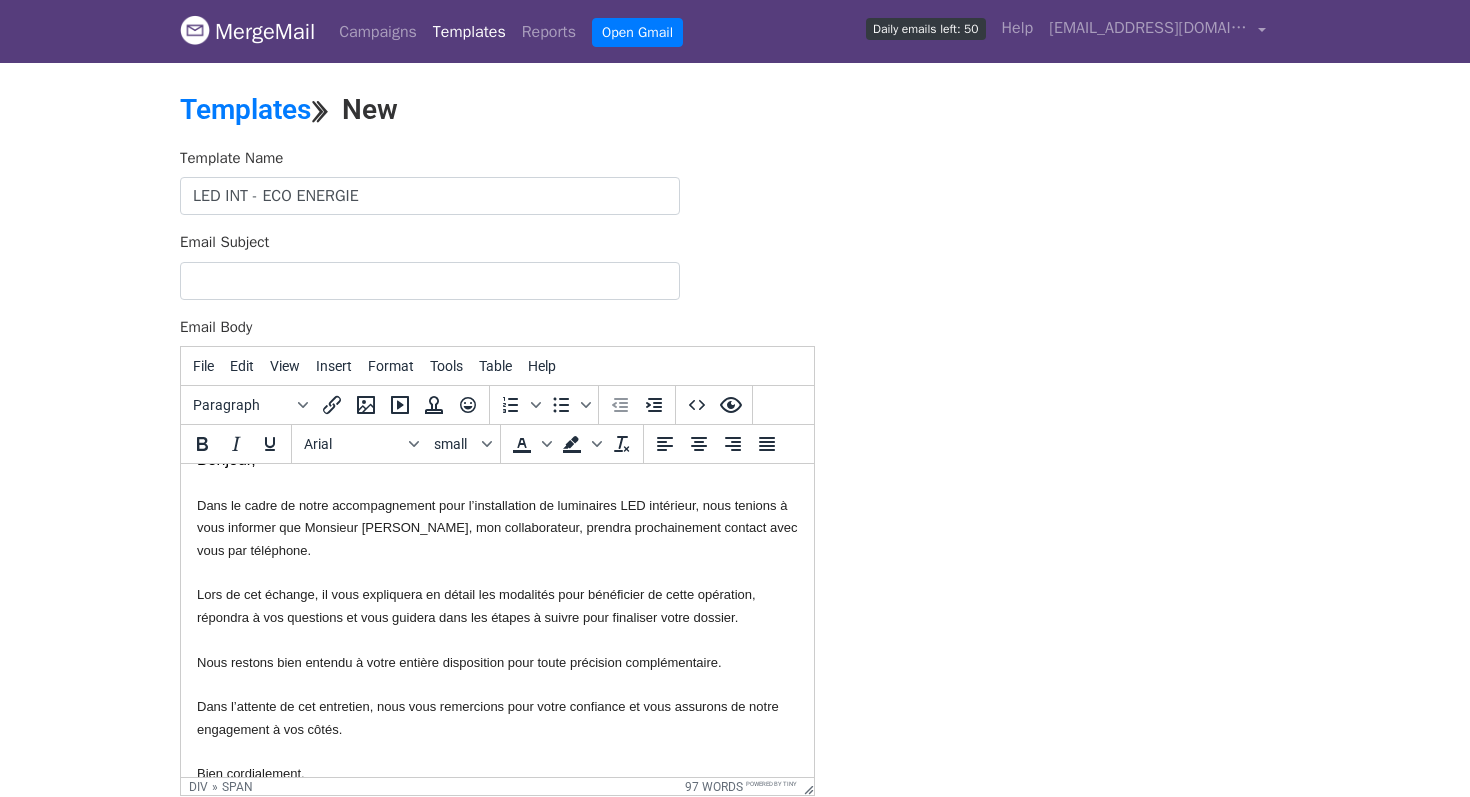 scroll, scrollTop: 0, scrollLeft: 0, axis: both 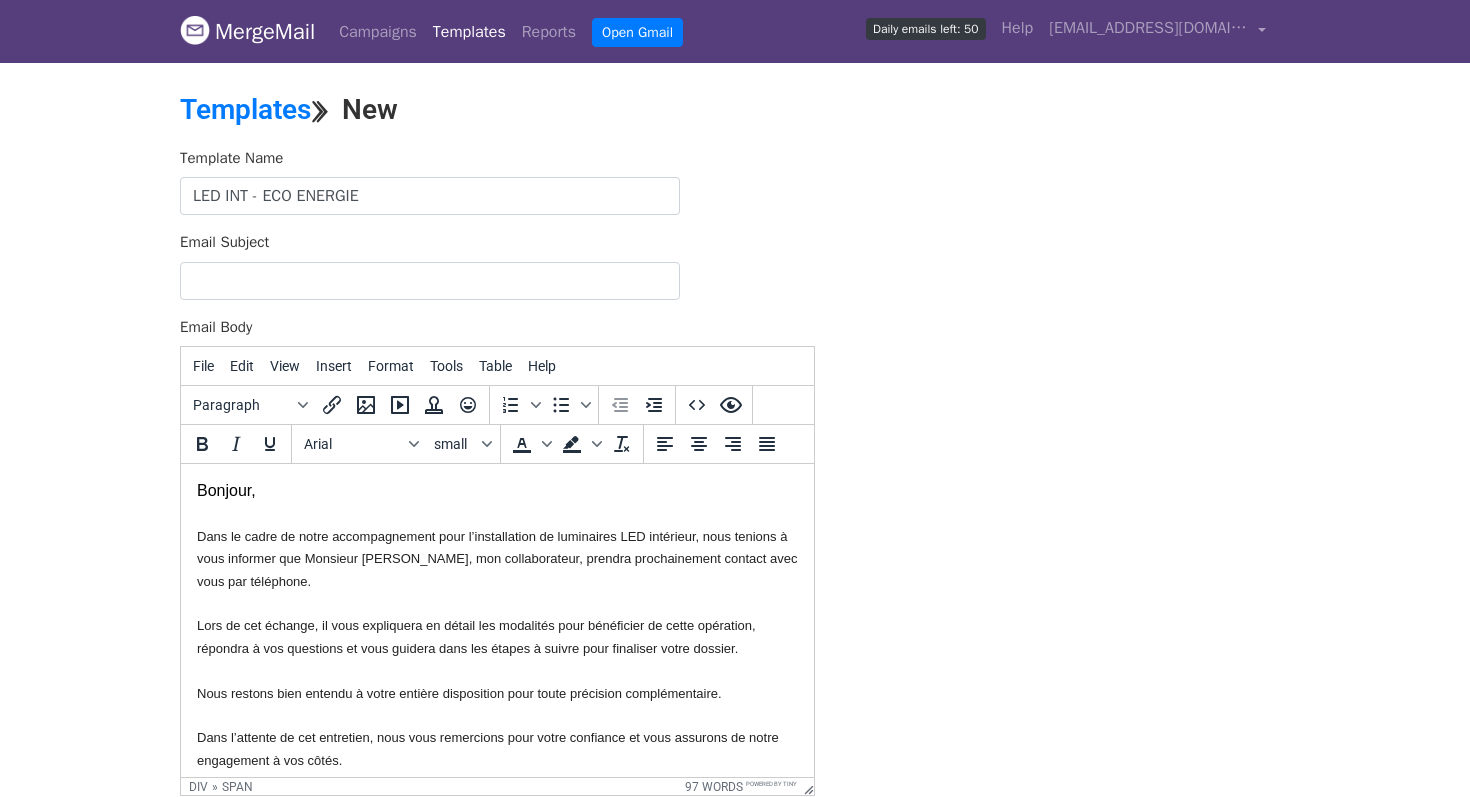 click on "Bonjour,  Dans le cadre de notre accompagnement pour l’installation de luminaires LED intérieur, nous tenions à vous informer que Monsieur David GUEZ, mon collaborateur, prendra prochainement contact avec vous par téléphone. Lors de cet échange, il vous expliquera en détail les modalités pour bénéficier de cette opération, répondra à vos questions et vous guidera dans les étapes à suivre pour finaliser votre dossier. Nous restons bien entendu à votre entière disposition pour toute précision complémentaire. Dans l’attente de cet entretien, nous vous remercions pour votre confiance et vous assurons de notre engagement à vos côtés. Bien cordialement," at bounding box center (497, 648) 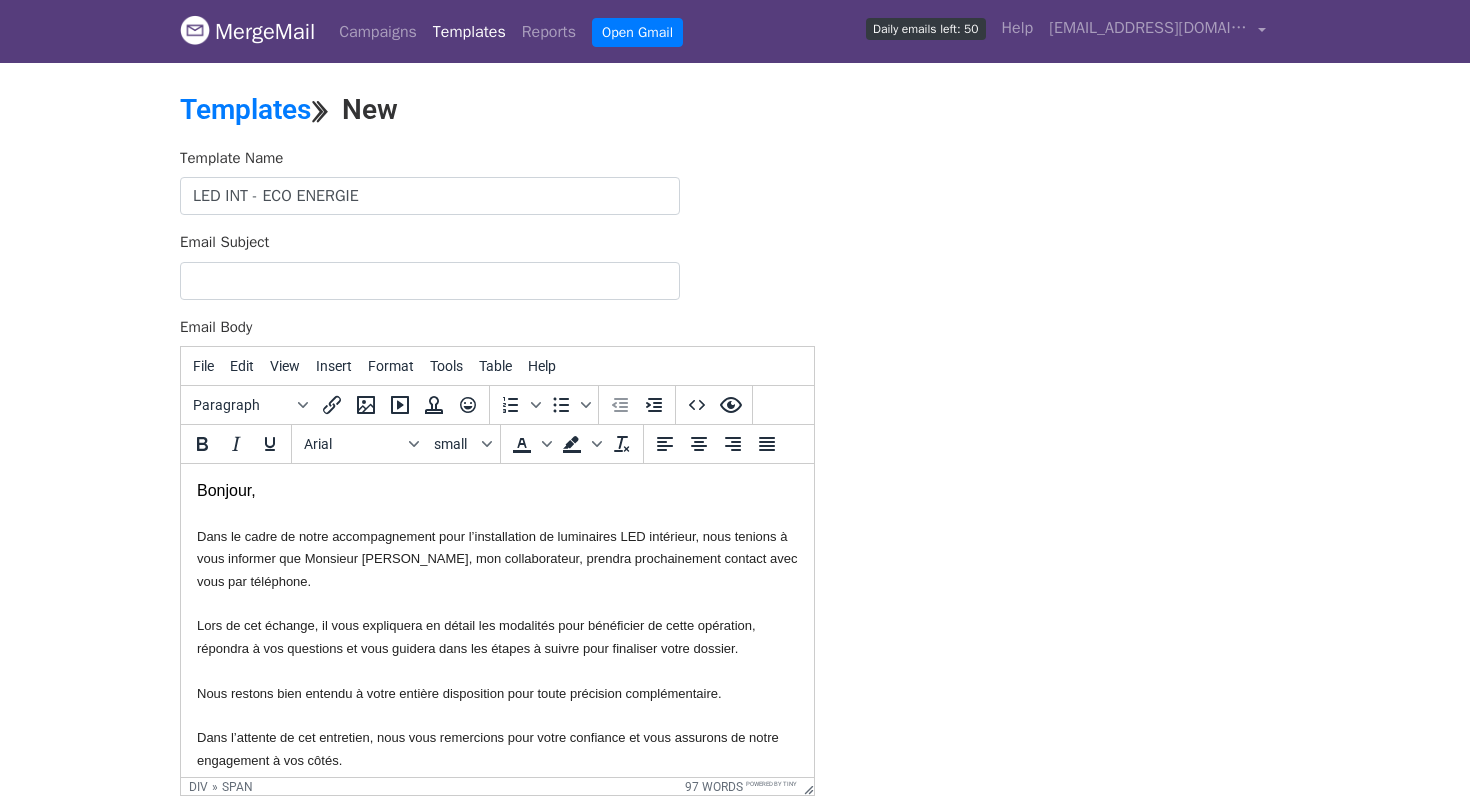 click on "Dans le cadre de notre accompagnement pour l’installation de luminaires LED intérieur, nous tenions à vous informer que Monsieur David GUEZ, mon collaborateur, prendra prochainement contact avec vous par téléphone. Lors de cet échange, il vous expliquera en détail les modalités pour bénéficier de cette opération, répondra à vos questions et vous guidera dans les étapes à suivre pour finaliser votre dossier. Nous restons bien entendu à votre entière disposition pour toute précision complémentaire. Dans l’attente de cet entretien, nous vous remercions pour votre confiance et vous assurons de notre engagement à vos côtés. Bien cordialement," at bounding box center [497, 658] 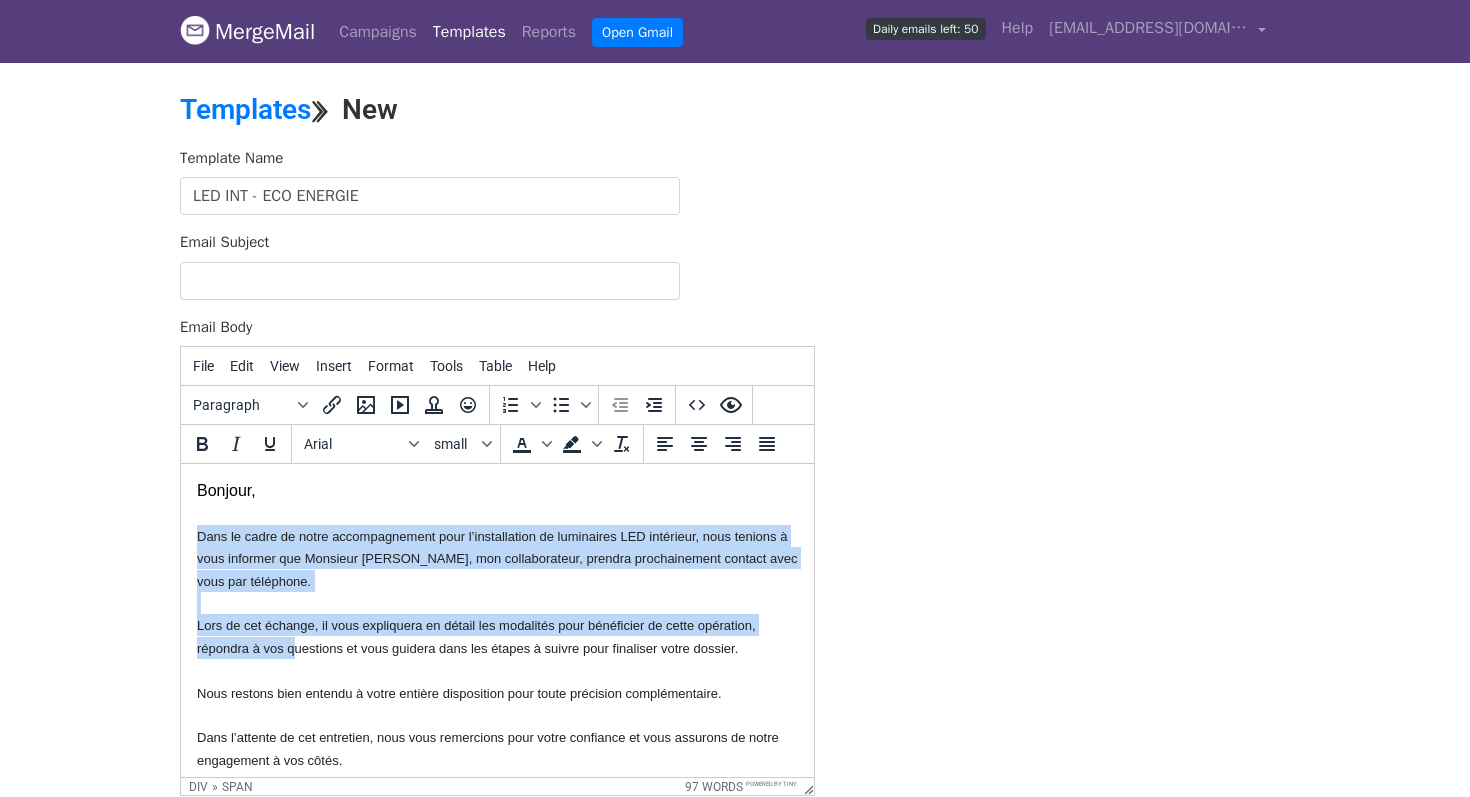 scroll, scrollTop: 55, scrollLeft: 0, axis: vertical 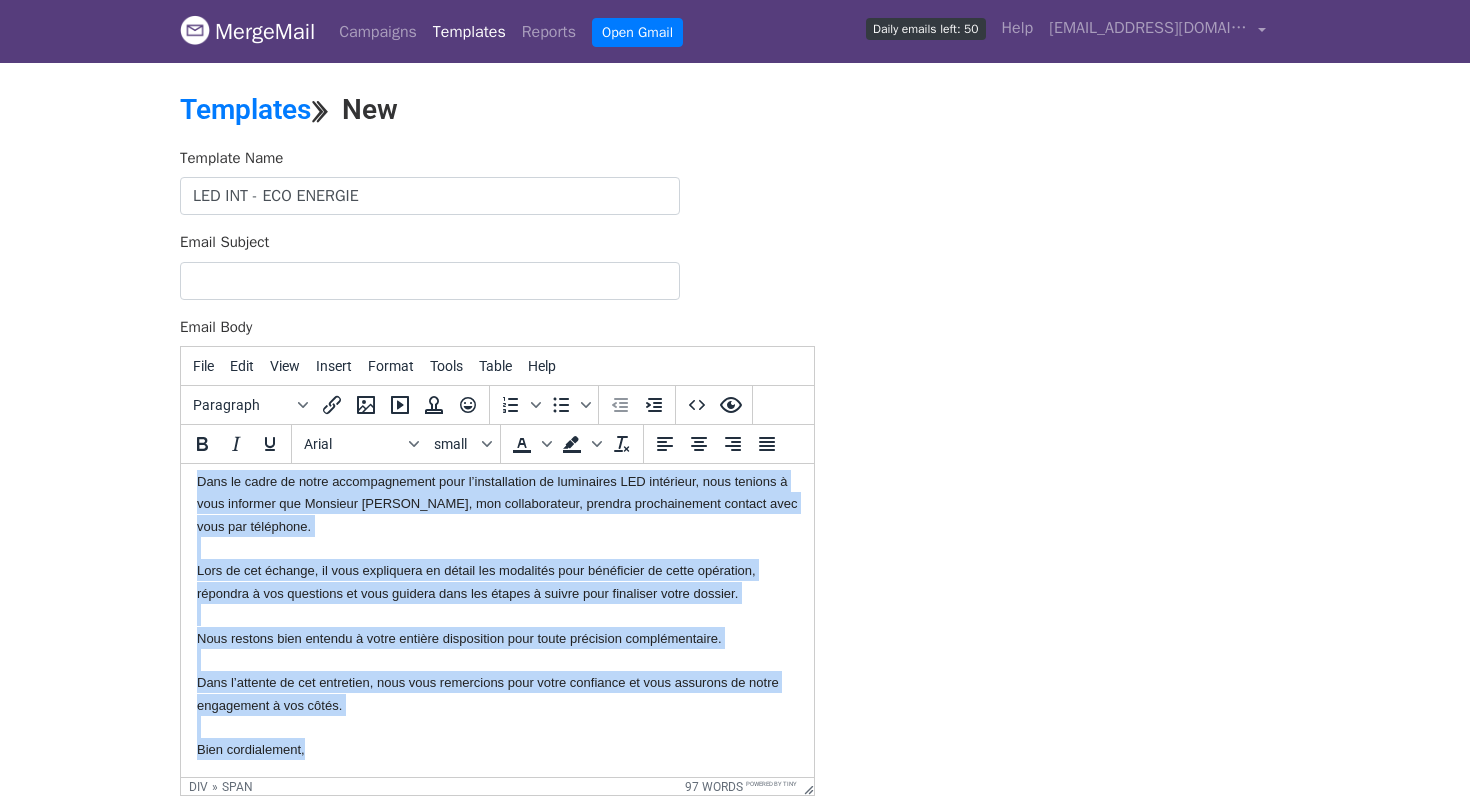 drag, startPoint x: 197, startPoint y: 529, endPoint x: 346, endPoint y: 767, distance: 280.79352 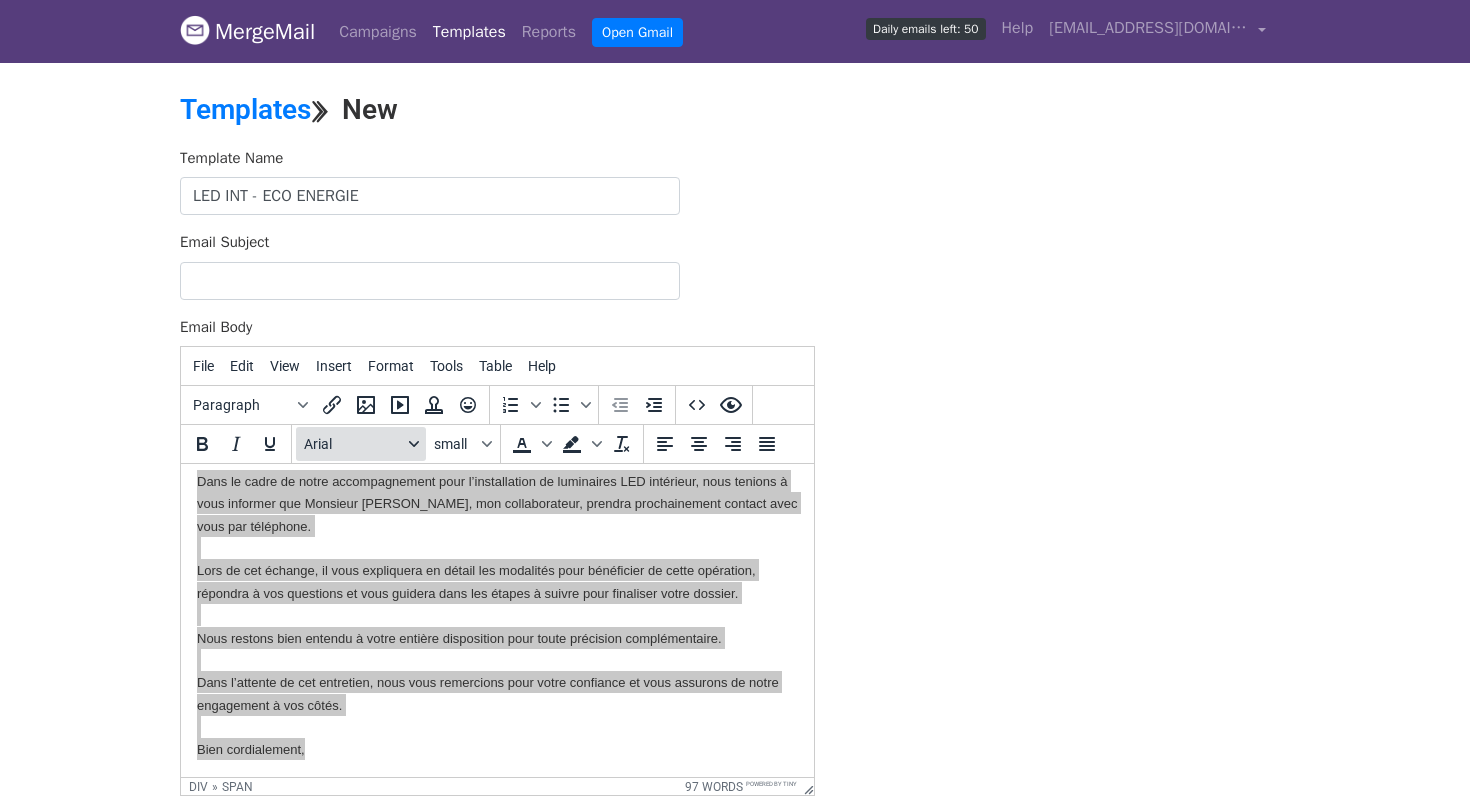 click on "Arial" at bounding box center (361, 444) 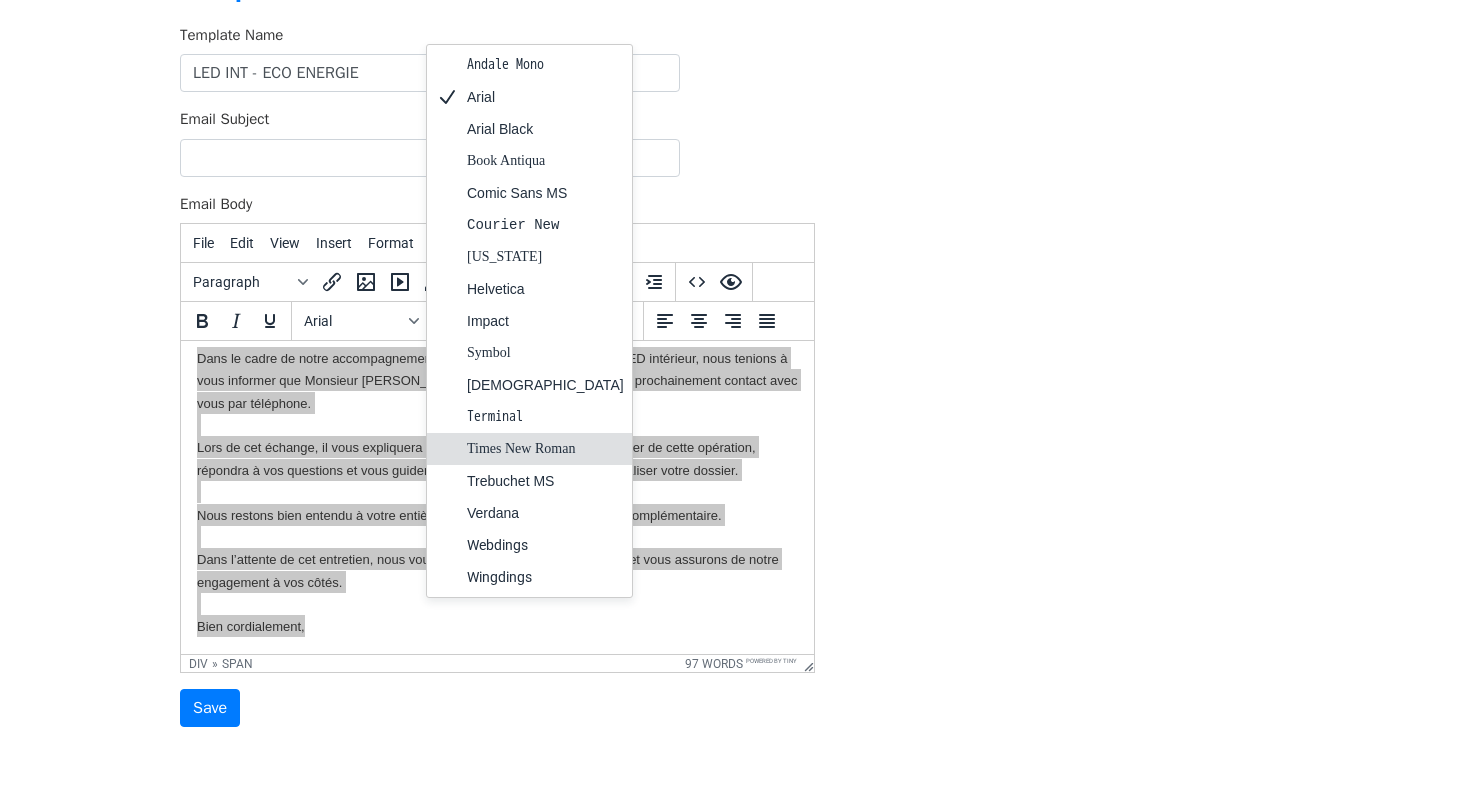 scroll, scrollTop: 107, scrollLeft: 0, axis: vertical 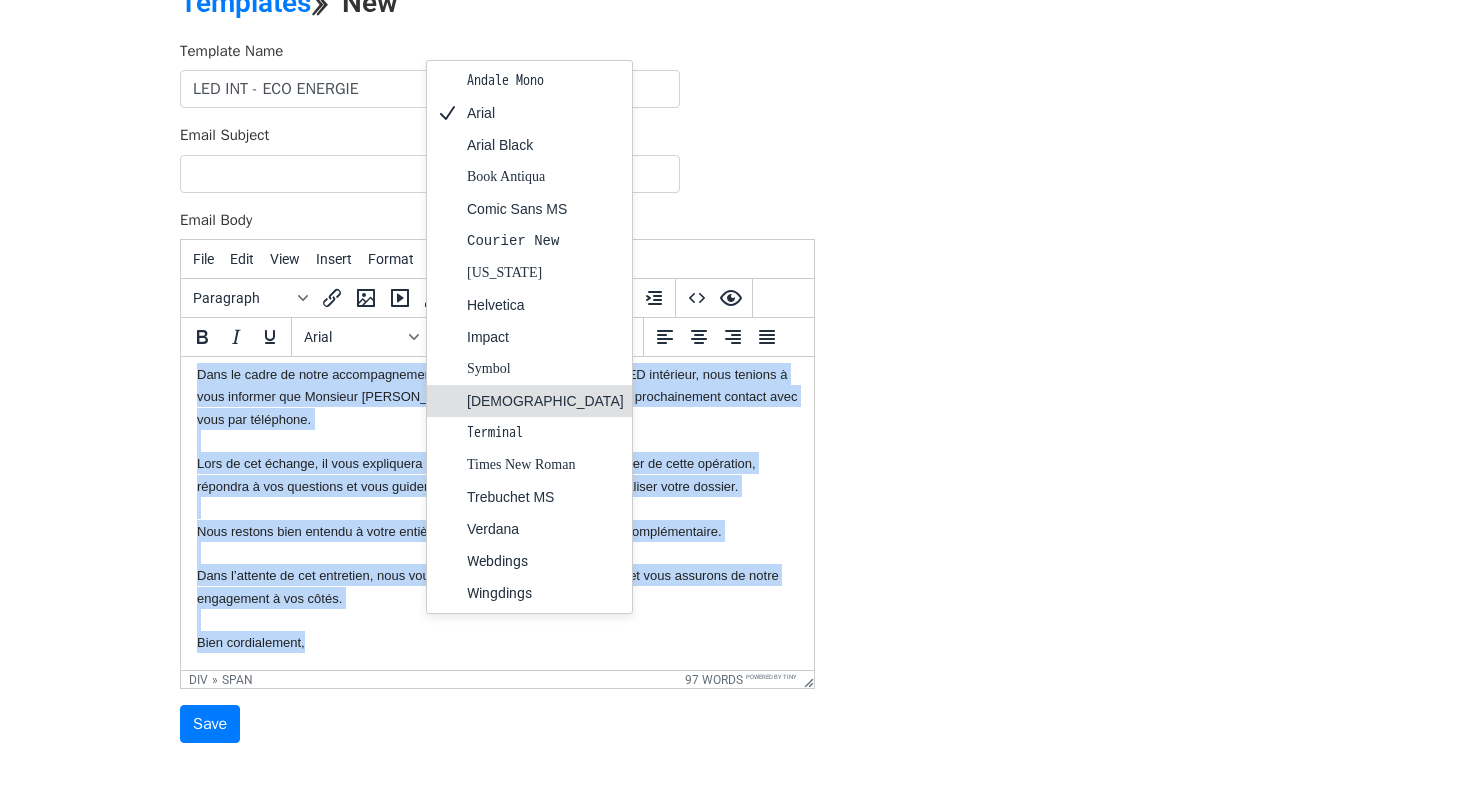 click on "Lors de cet échange, il vous expliquera en détail les modalités pour bénéficier de cette opération, répondra à vos questions et vous guidera dans les étapes à suivre pour finaliser votre dossier." at bounding box center (476, 474) 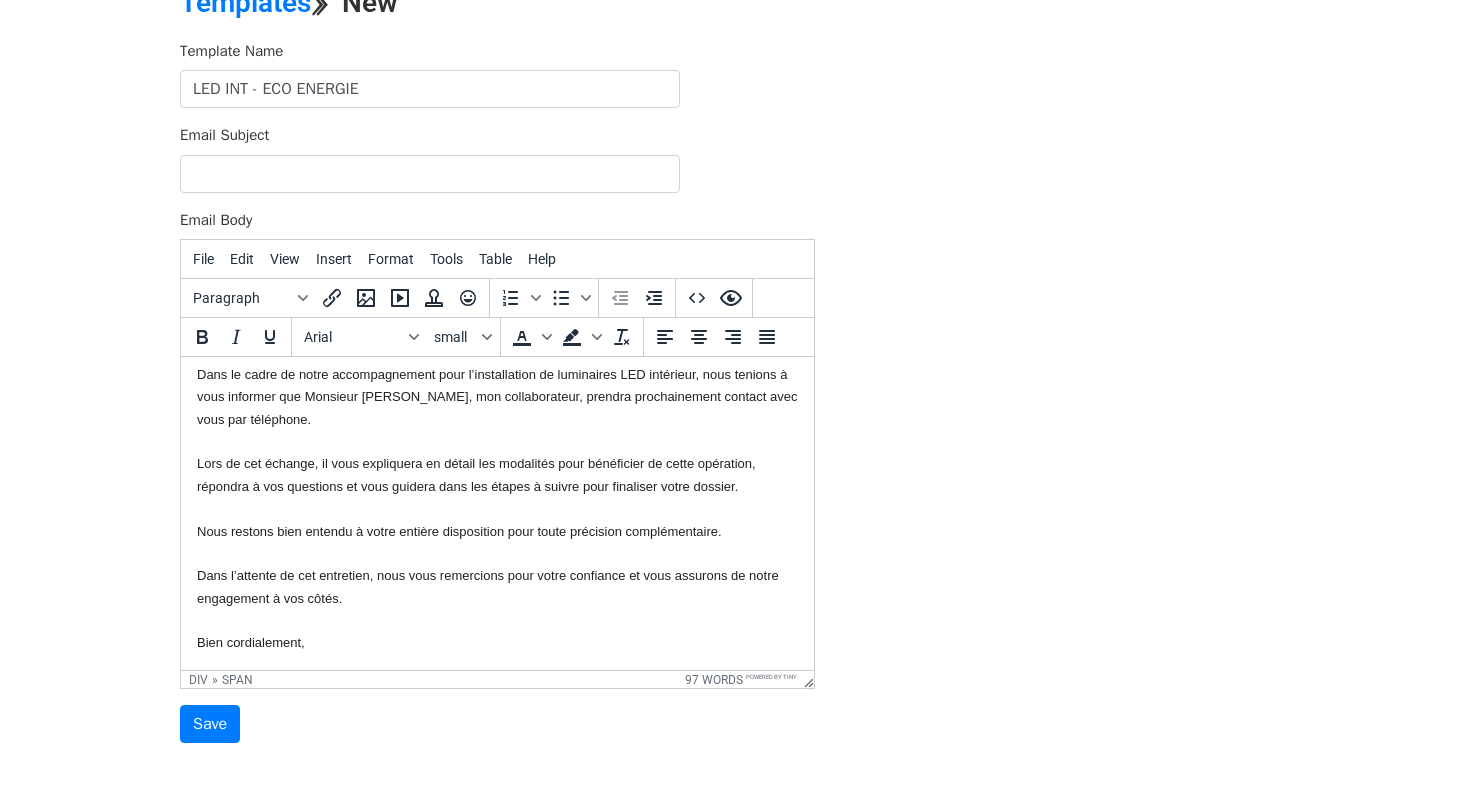 scroll, scrollTop: 0, scrollLeft: 0, axis: both 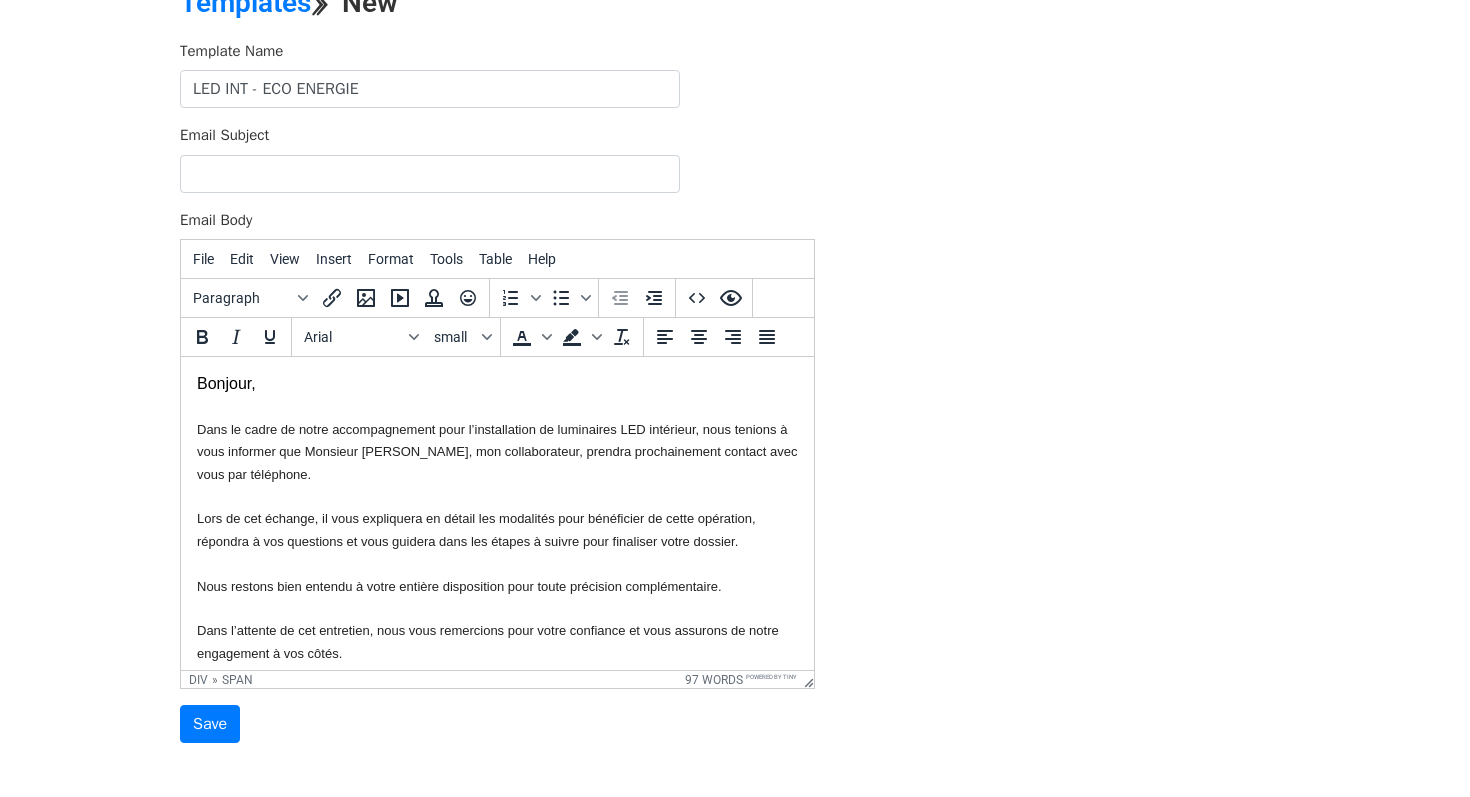 click on "Bonjour,  Dans le cadre de notre accompagnement pour l’installation de luminaires LED intérieur, nous tenions à vous informer que Monsieur David GUEZ, mon collaborateur, prendra prochainement contact avec vous par téléphone. Lors de cet échange, il vous expliquera en détail les modalités pour bénéficier de cette opération, répondra à vos questions et vous guidera dans les étapes à suivre pour finaliser votre dossier. Nous restons bien entendu à votre entière disposition pour toute précision complémentaire. Dans l’attente de cet entretien, nous vous remercions pour votre confiance et vous assurons de notre engagement à vos côtés. Bien cordialement," at bounding box center (497, 541) 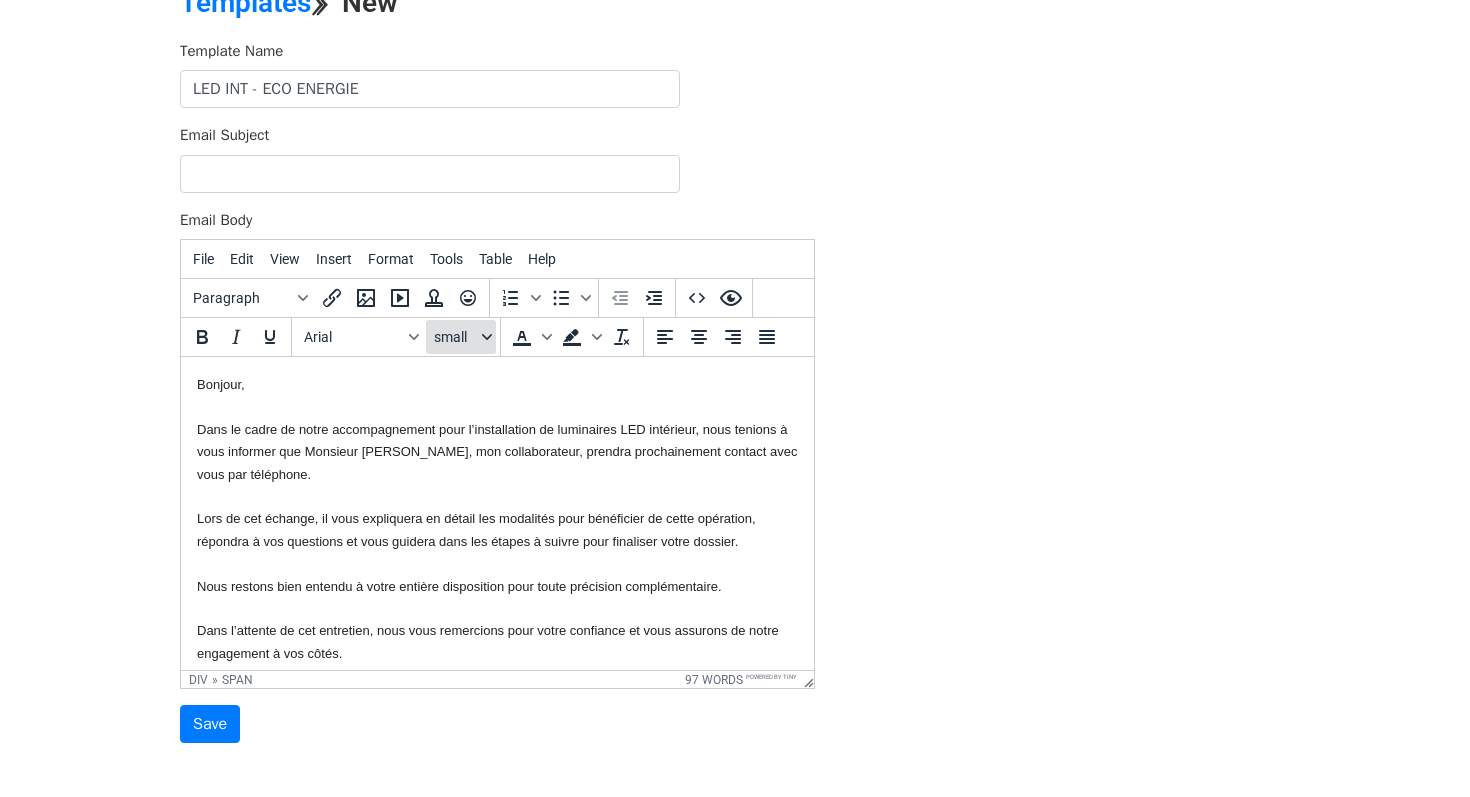 click 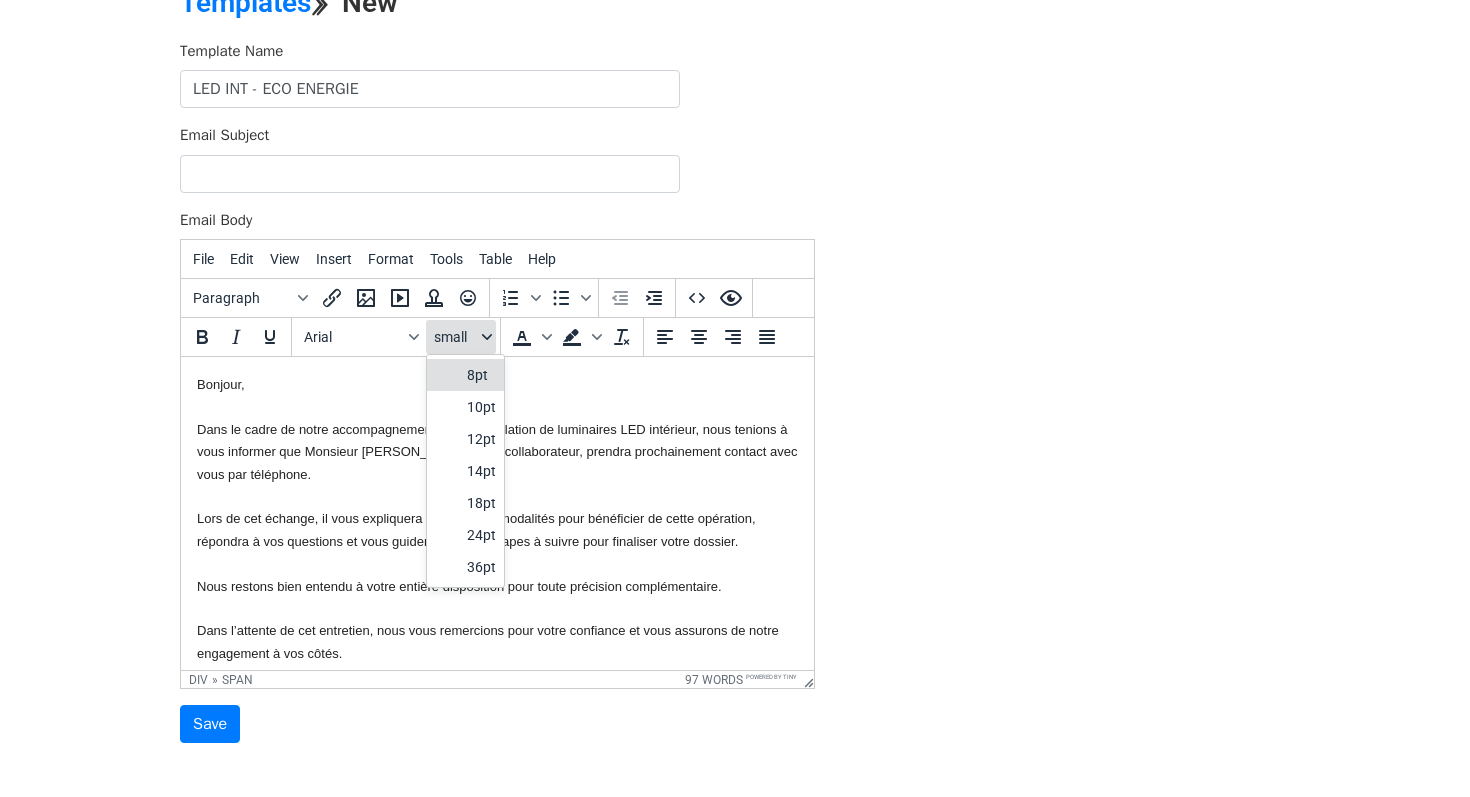 click 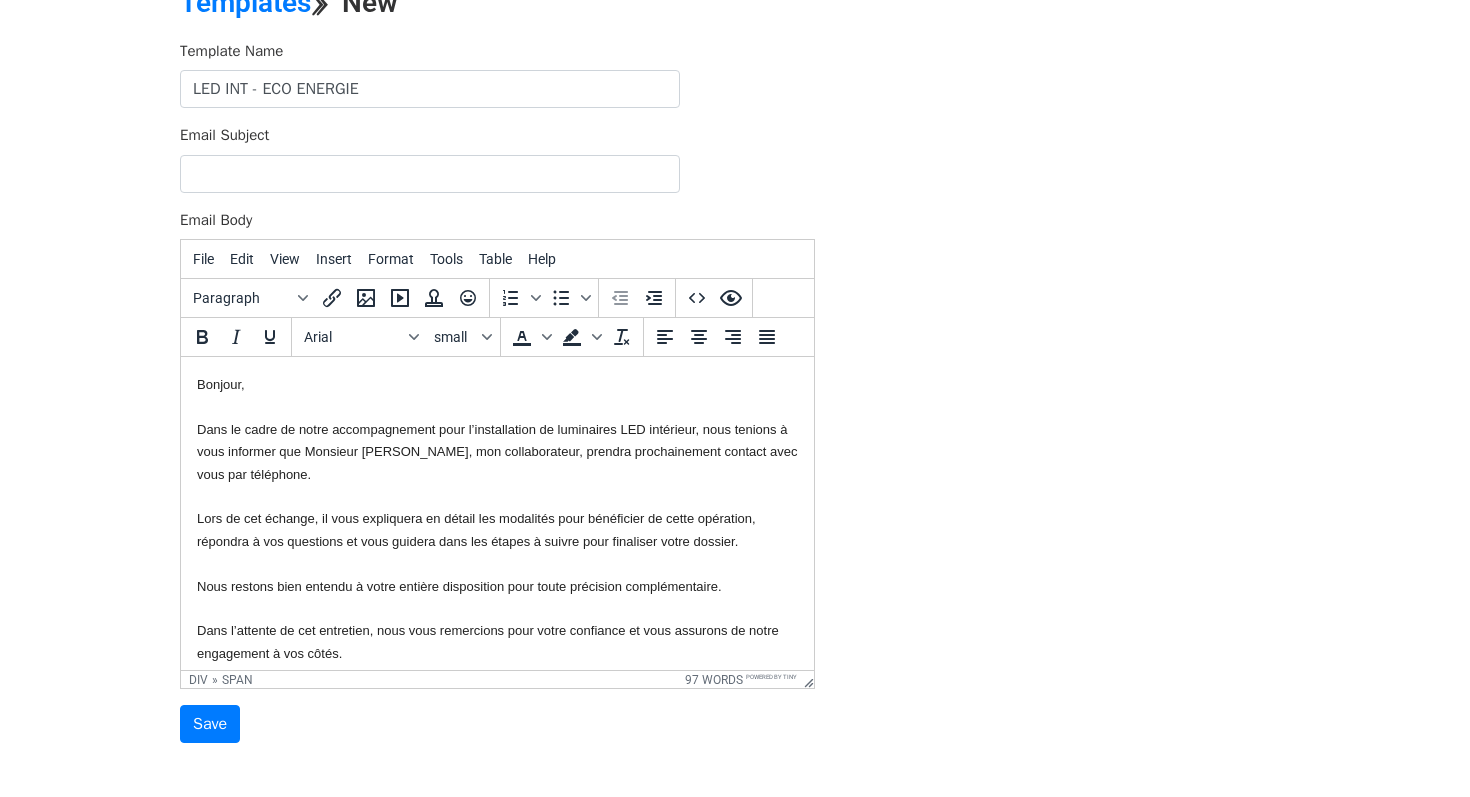 click on "Bonjour, Dans le cadre de notre accompagnement pour l’installation de luminaires LED intérieur, nous tenions à vous informer que Monsieur David GUEZ, mon collaborateur, prendra prochainement contact avec vous par téléphone. Lors de cet échange, il vous expliquera en détail les modalités pour bénéficier de cette opération, répondra à vos questions et vous guidera dans les étapes à suivre pour finaliser votre dossier. Nous restons bien entendu à votre entière disposition pour toute précision complémentaire. Dans l’attente de cet entretien, nous vous remercions pour votre confiance et vous assurons de notre engagement à vos côtés. Bien cordialement," at bounding box center [497, 541] 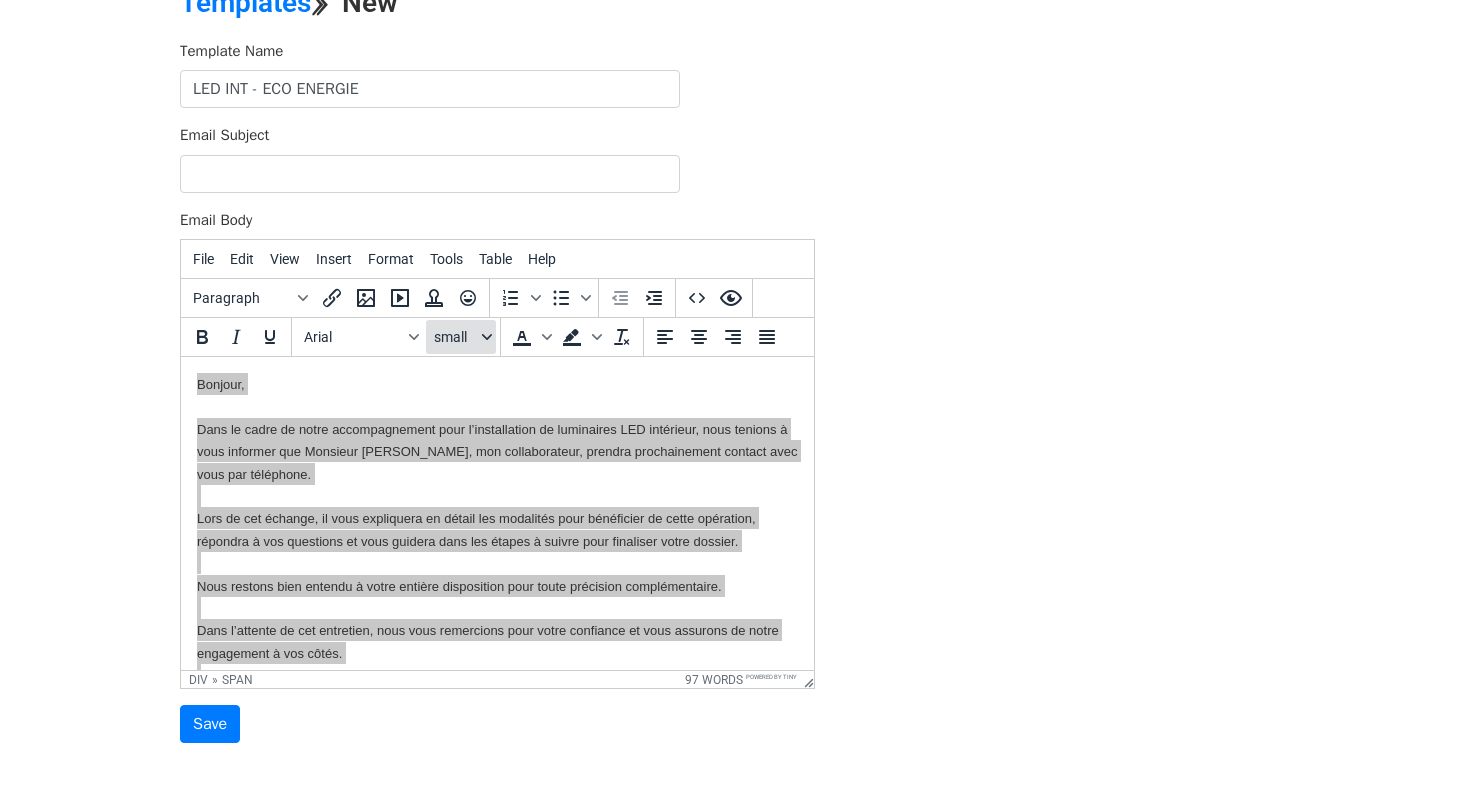 click on "small" at bounding box center [456, 337] 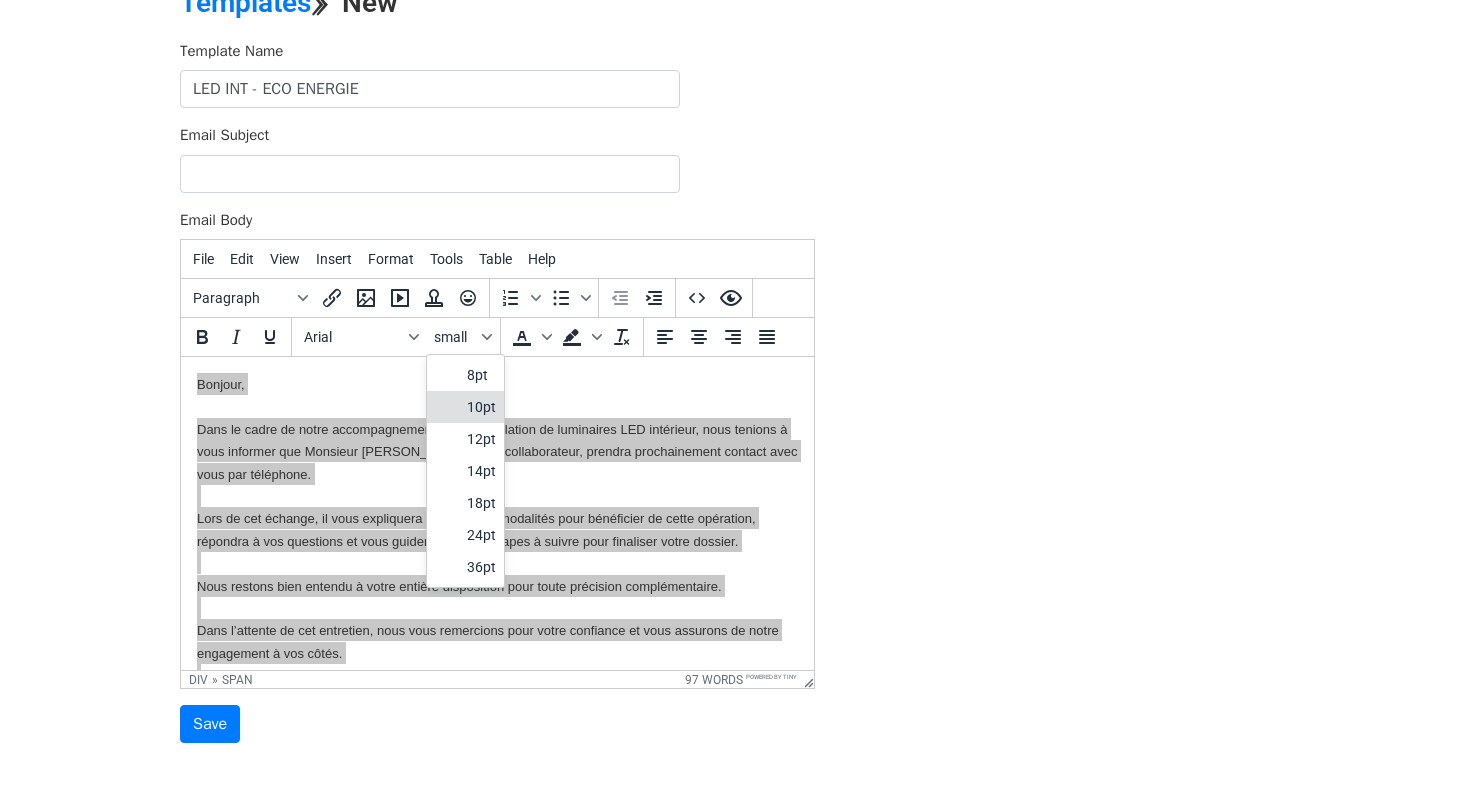 click on "10pt" at bounding box center (481, 407) 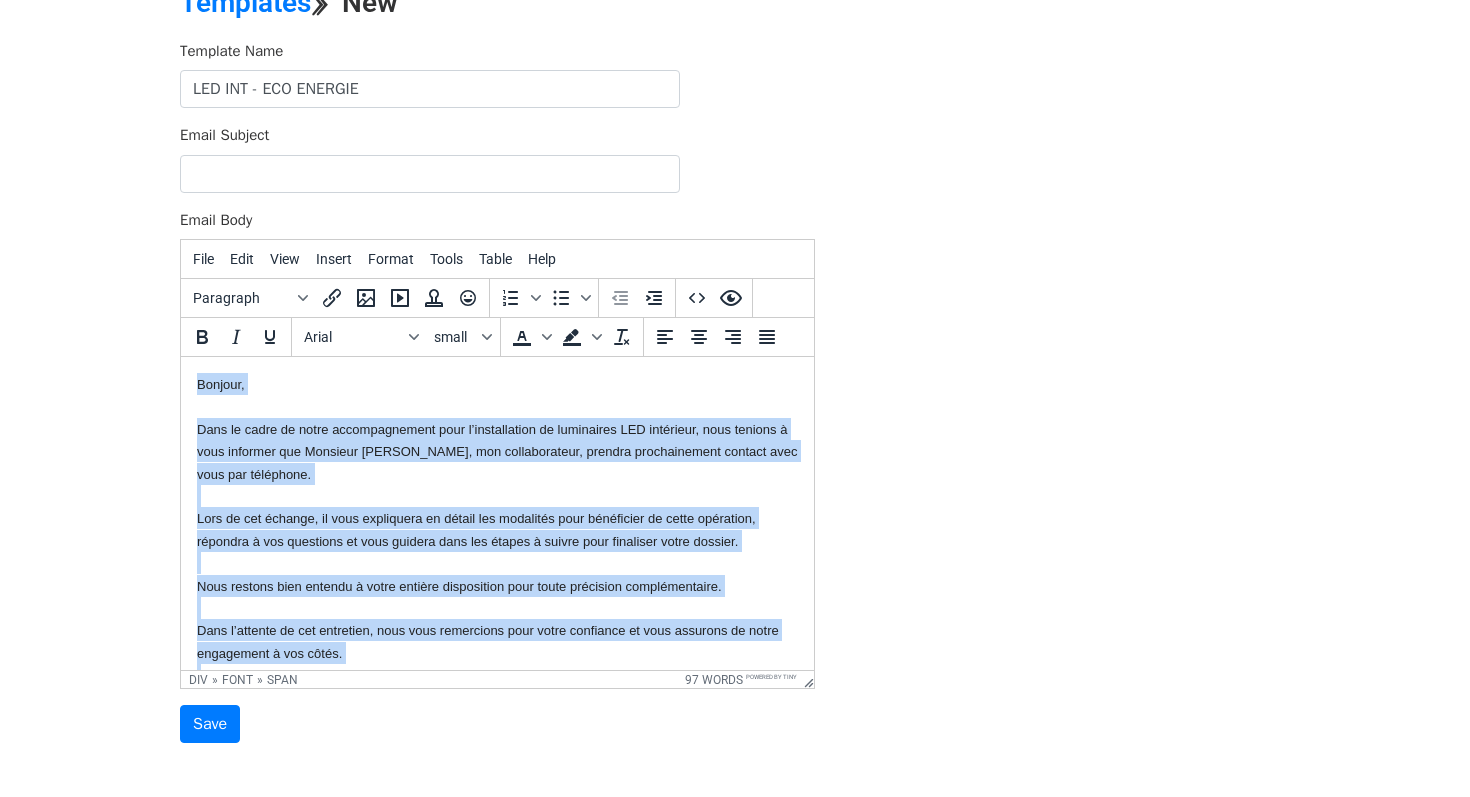click on "Bonjour, Dans le cadre de notre accompagnement pour l’installation de luminaires LED intérieur, nous tenions à vous informer que Monsieur David GUEZ, mon collaborateur, prendra prochainement contact avec vous par téléphone. Lors de cet échange, il vous expliquera en détail les modalités pour bénéficier de cette opération, répondra à vos questions et vous guidera dans les étapes à suivre pour finaliser votre dossier. Nous restons bien entendu à votre entière disposition pour toute précision complémentaire. Dans l’attente de cet entretien, nous vous remercions pour votre confiance et vous assurons de notre engagement à vos côtés. Bien cordialement," at bounding box center (497, 541) 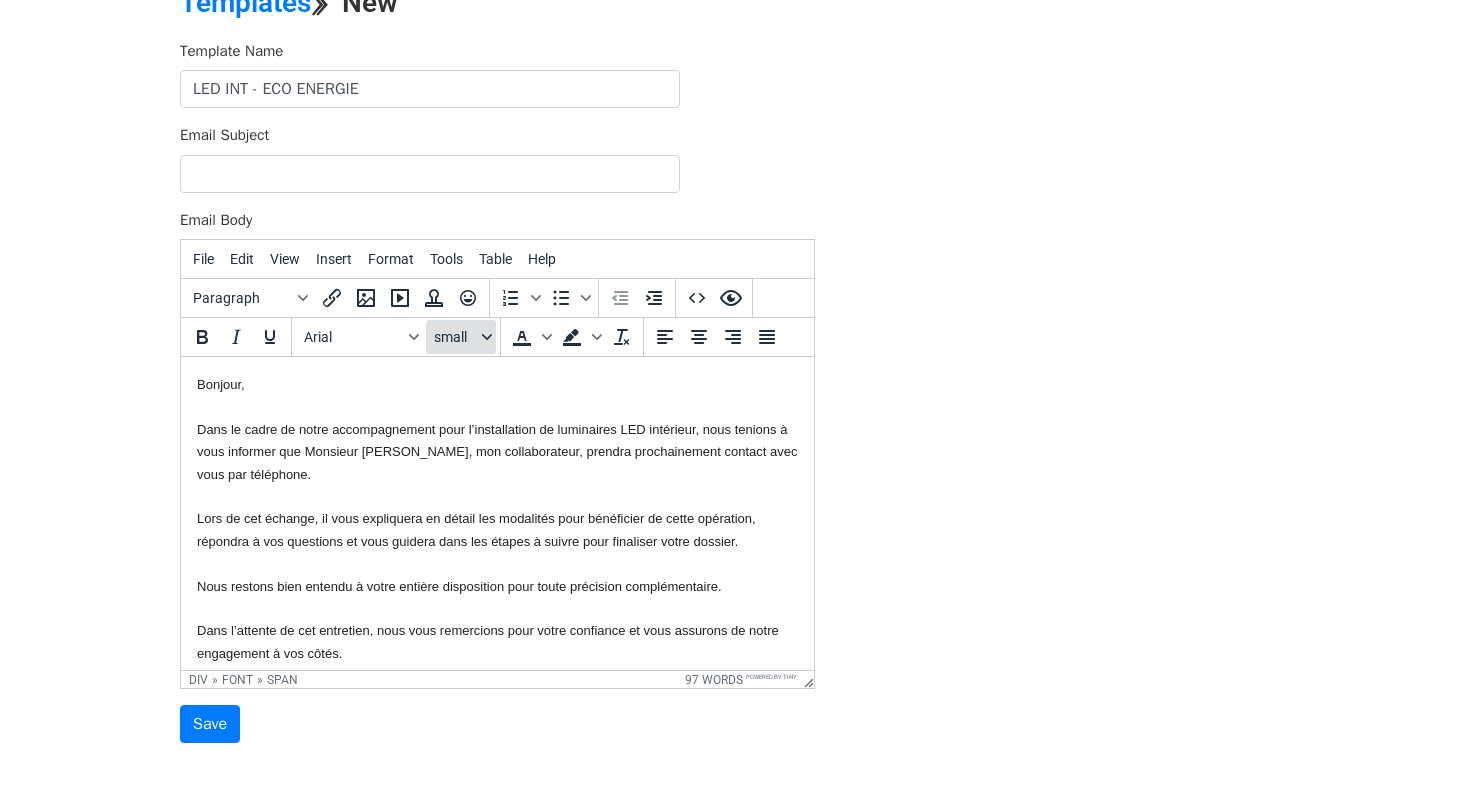 click 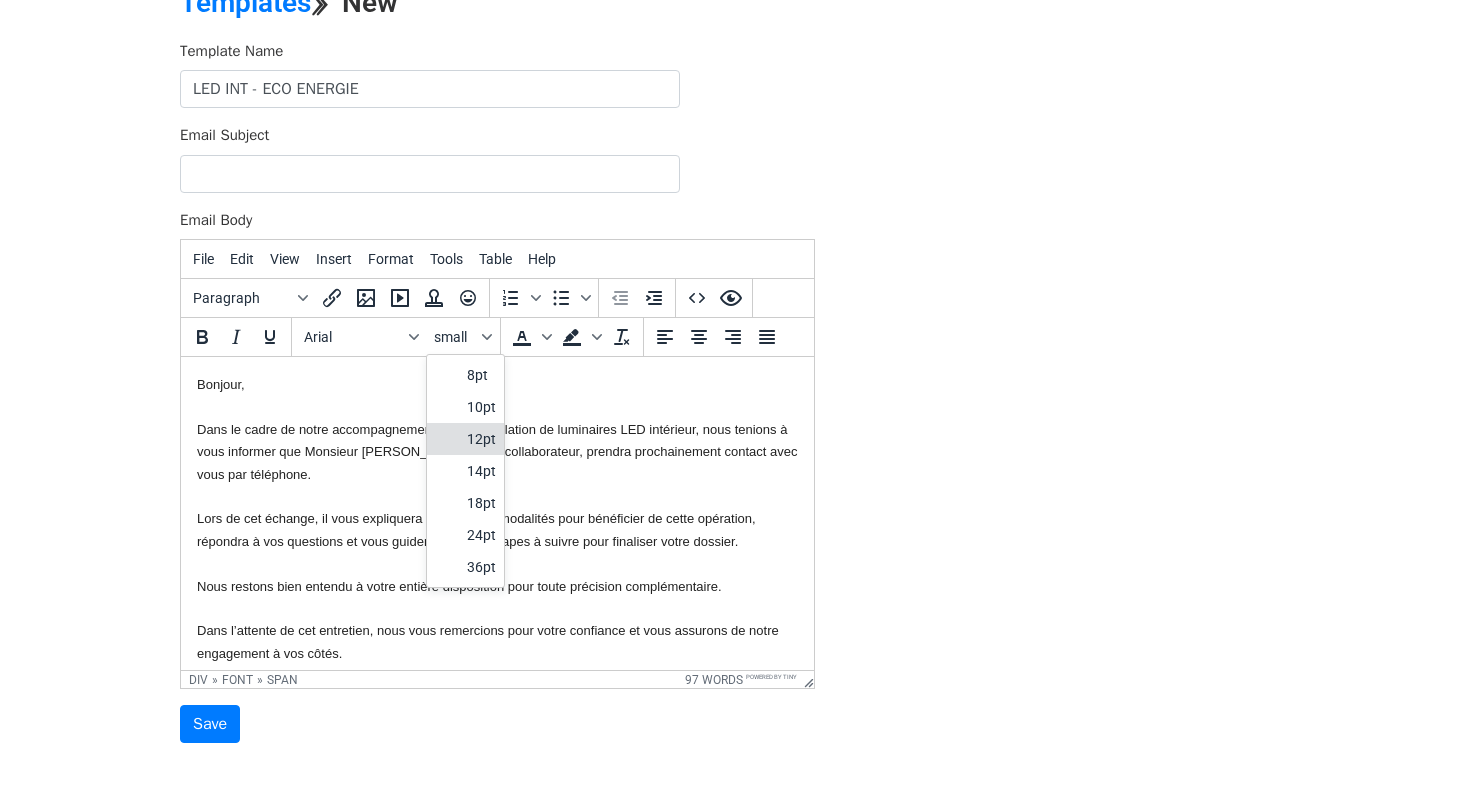 click on "Bonjour, Dans le cadre de notre accompagnement pour l’installation de luminaires LED intérieur, nous tenions à vous informer que Monsieur David GUEZ, mon collaborateur, prendra prochainement contact avec vous par téléphone. Lors de cet échange, il vous expliquera en détail les modalités pour bénéficier de cette opération, répondra à vos questions et vous guidera dans les étapes à suivre pour finaliser votre dossier. Nous restons bien entendu à votre entière disposition pour toute précision complémentaire. Dans l’attente de cet entretien, nous vous remercions pour votre confiance et vous assurons de notre engagement à vos côtés. Bien cordialement," at bounding box center (497, 541) 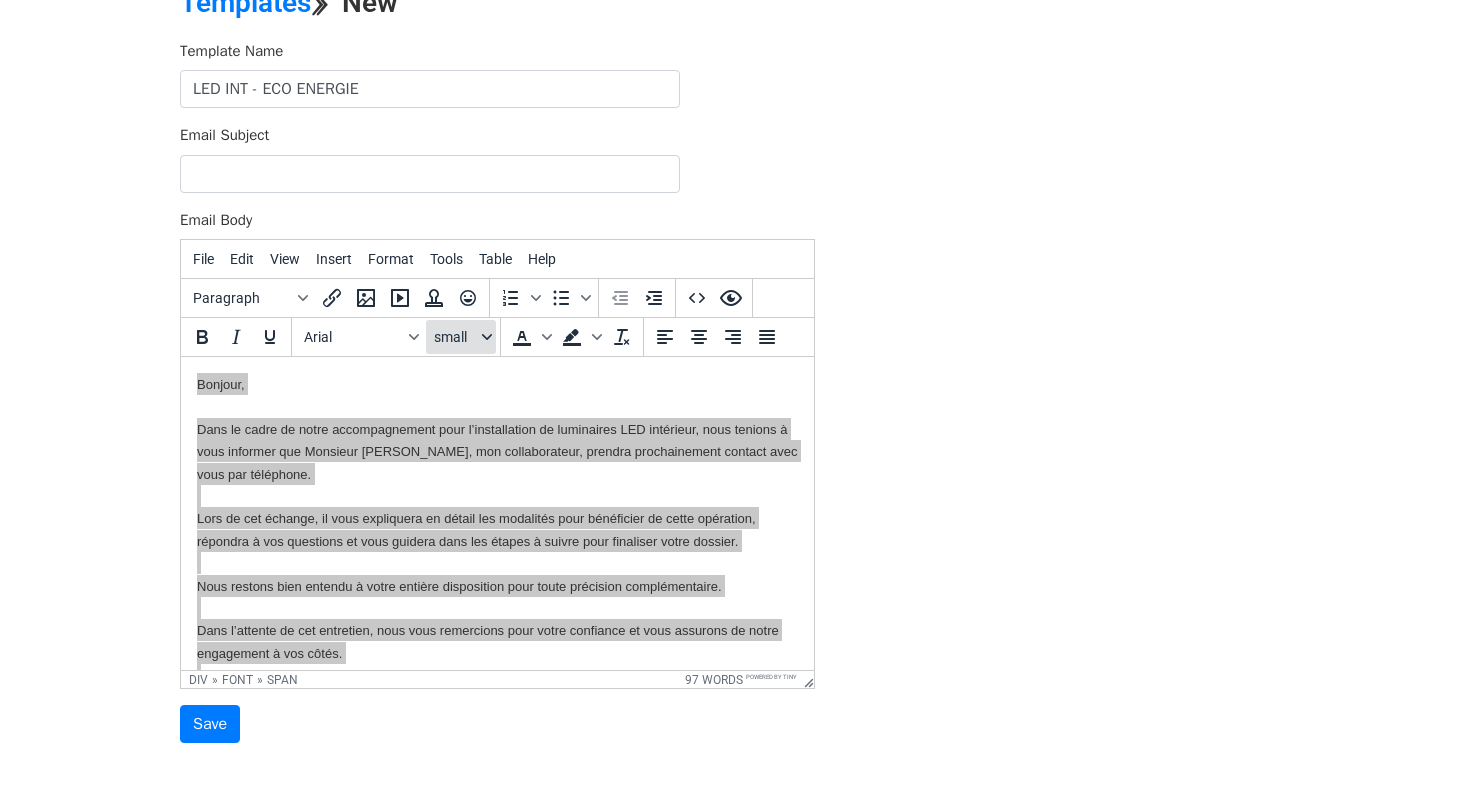 click on "small" at bounding box center (456, 337) 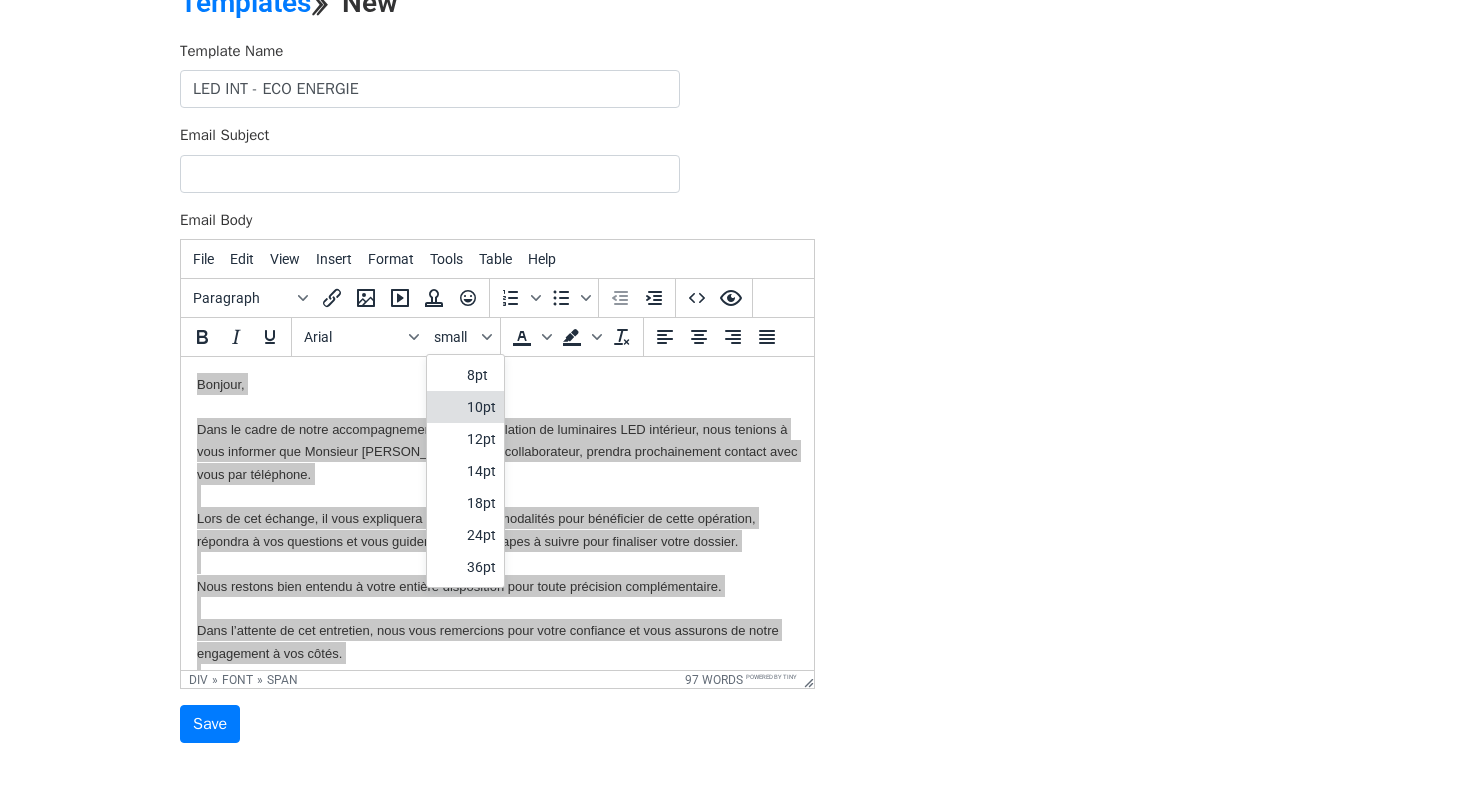 click on "10pt" at bounding box center [481, 407] 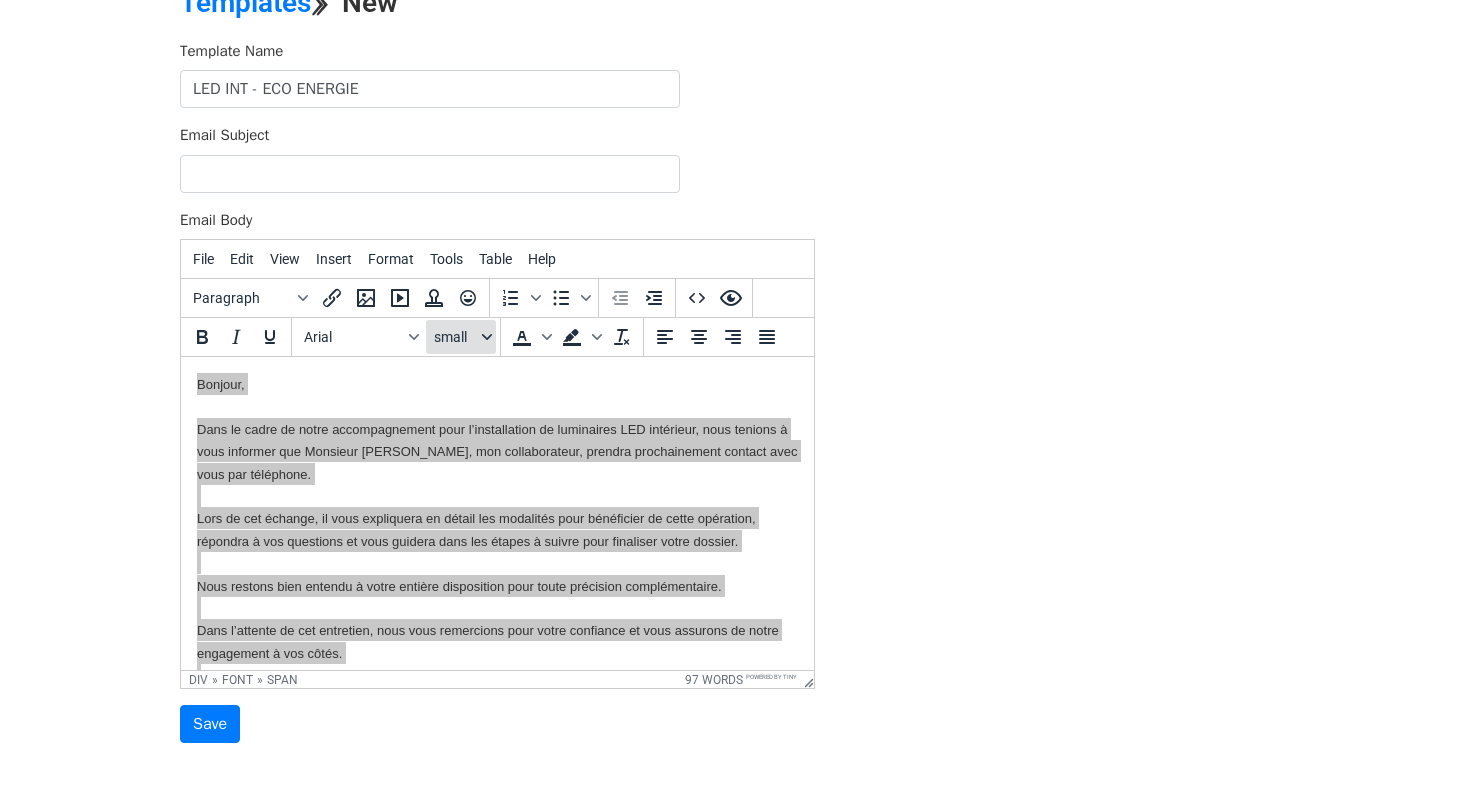 click on "small" at bounding box center (461, 337) 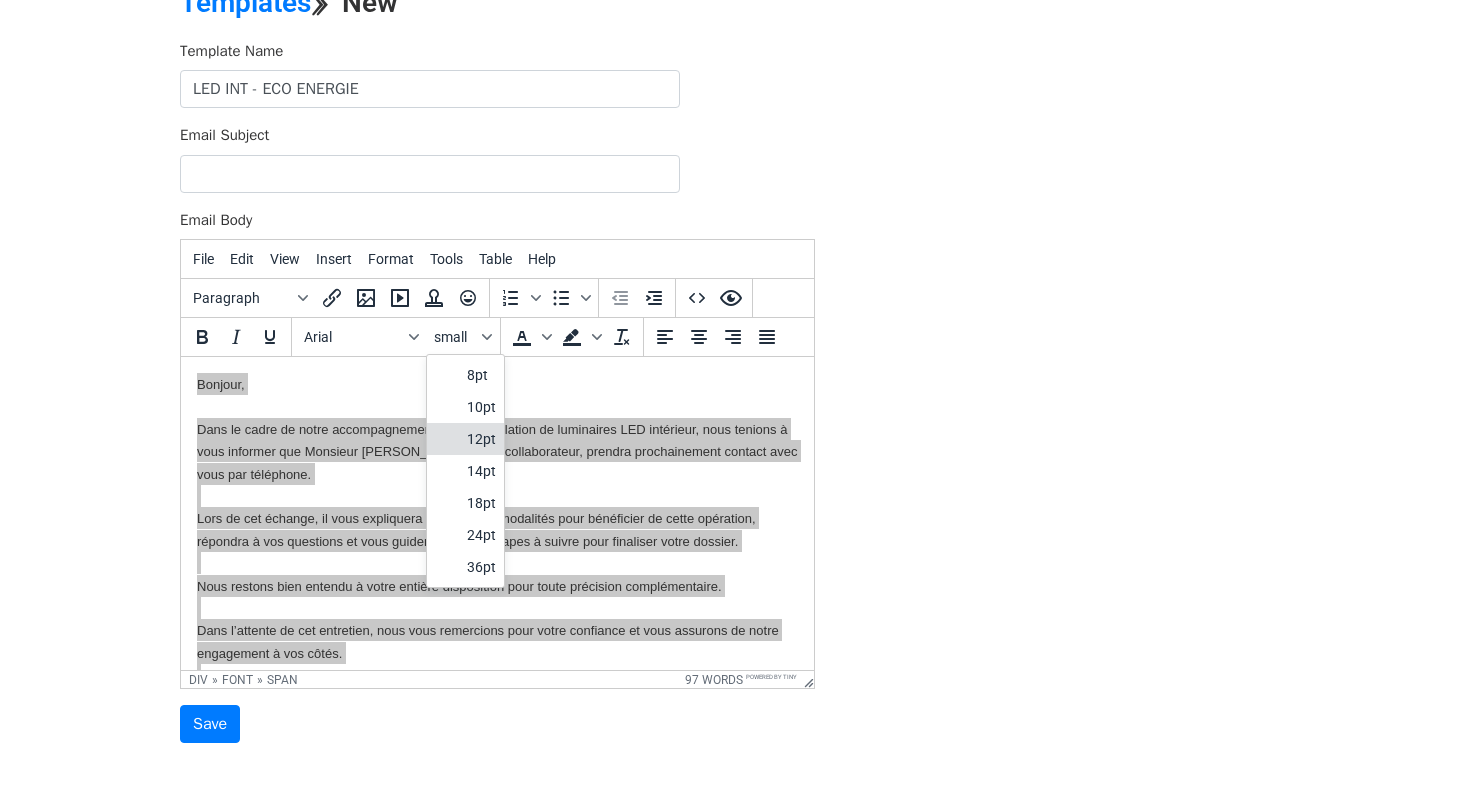 click on "12pt" at bounding box center [481, 439] 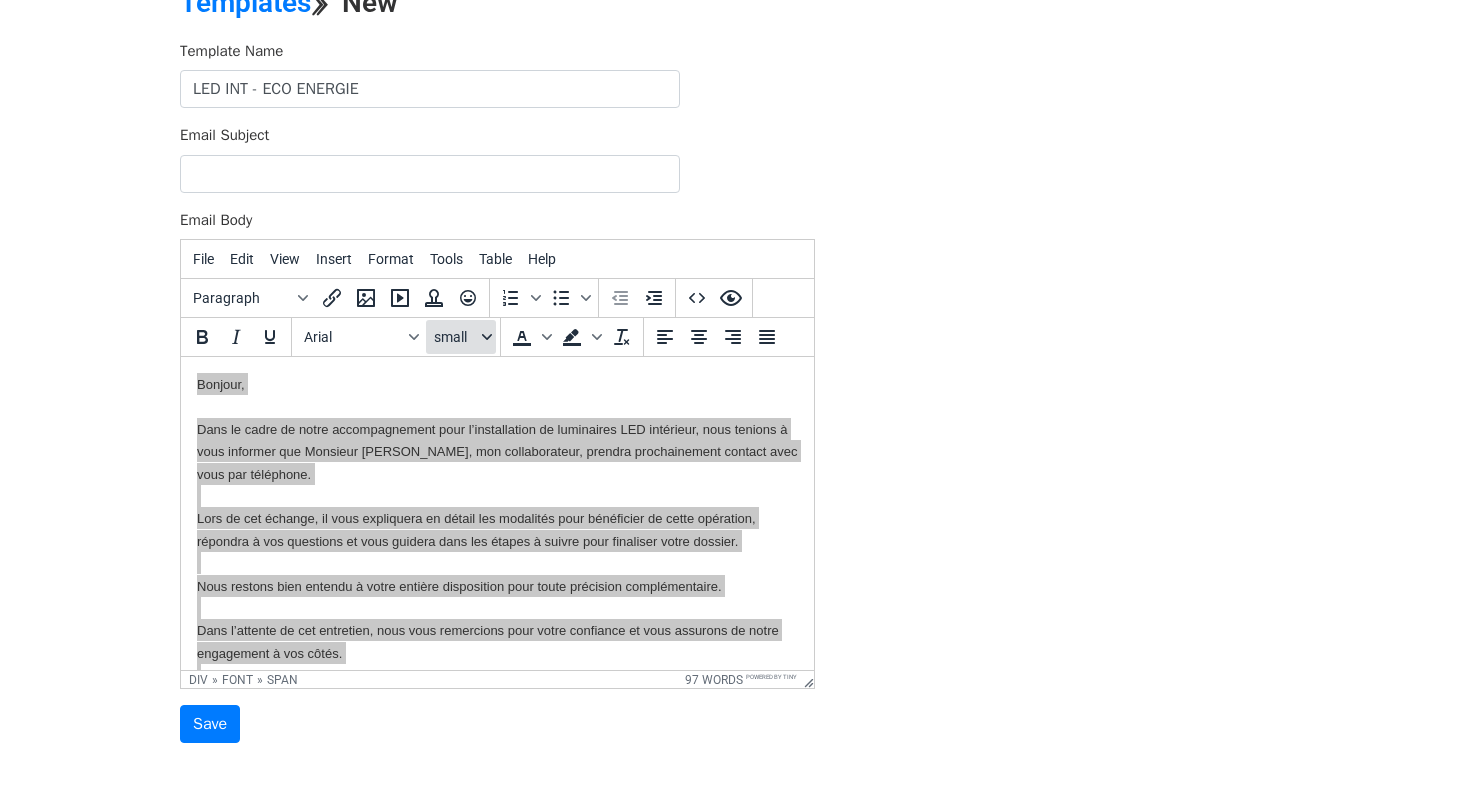 click on "small" at bounding box center [461, 337] 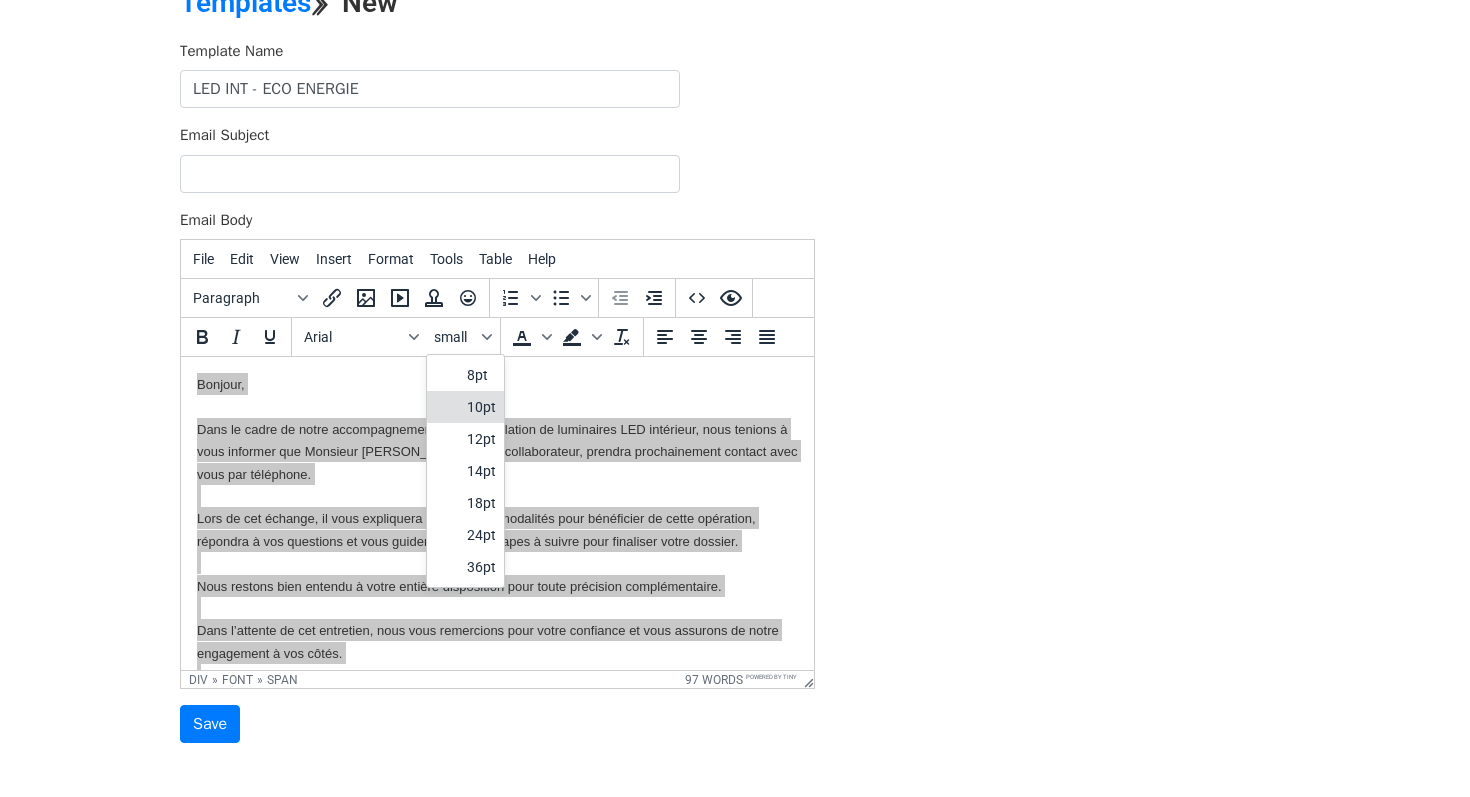click on "10pt" at bounding box center (465, 407) 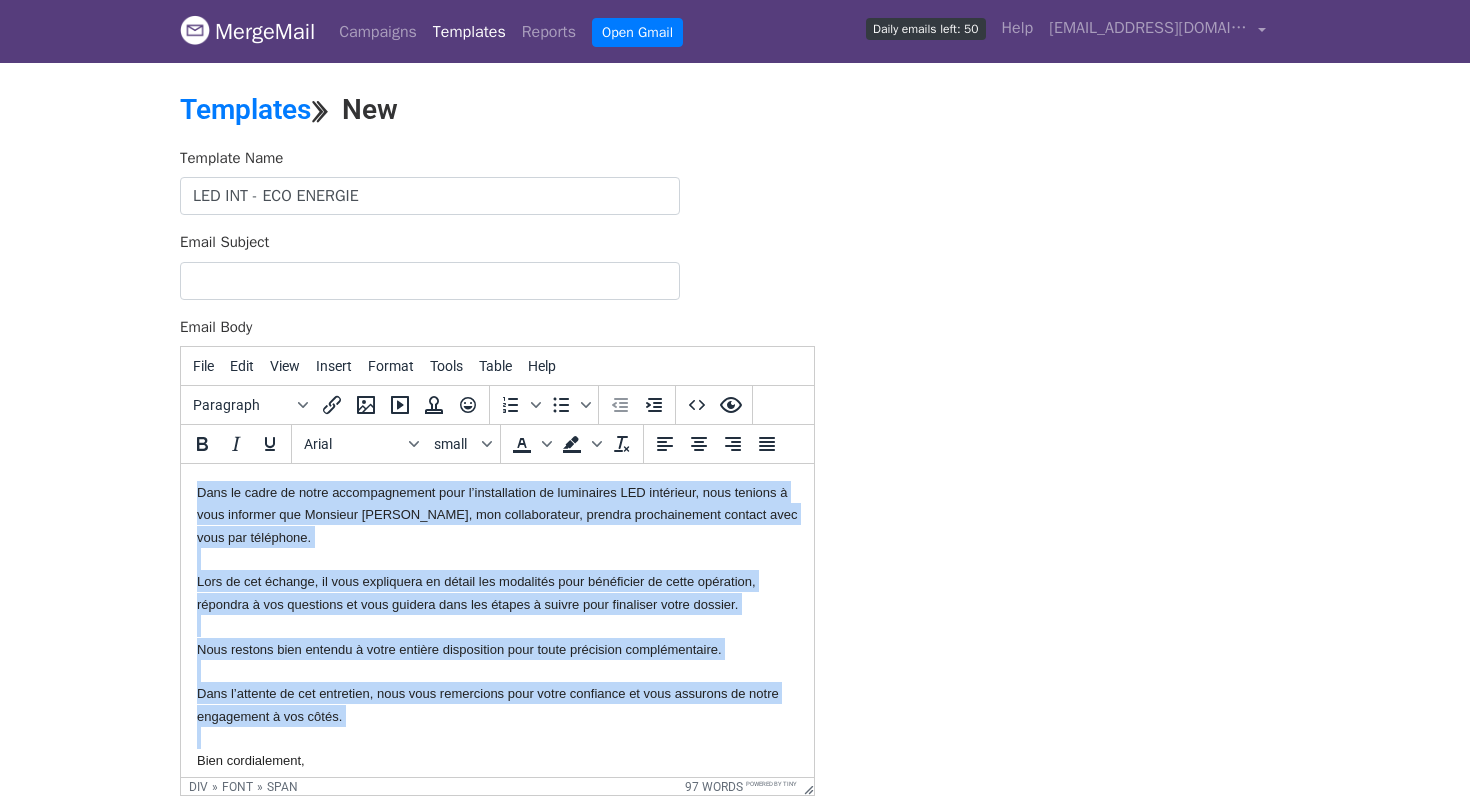 scroll, scrollTop: 55, scrollLeft: 0, axis: vertical 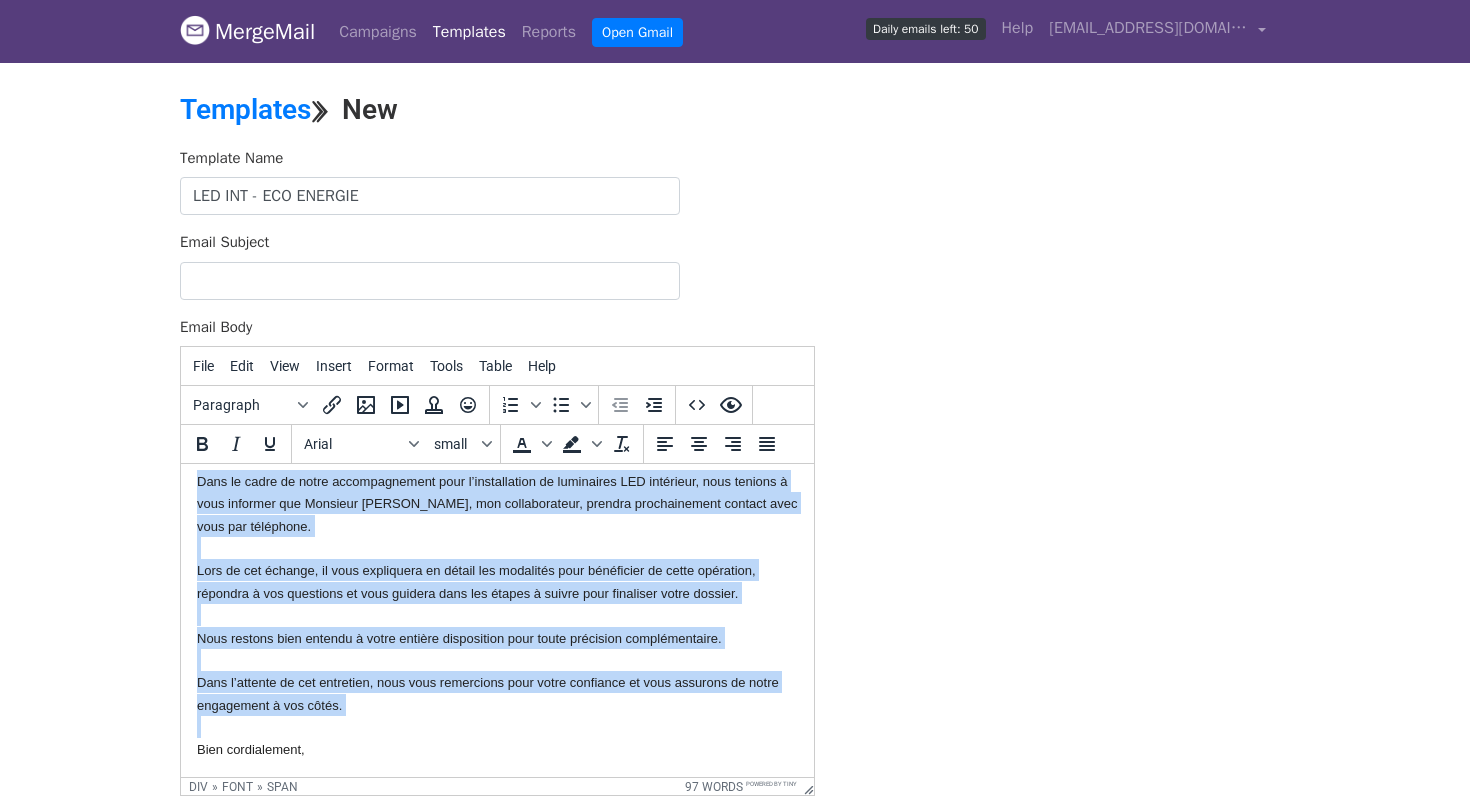 click on "Bonjour, Dans le cadre de notre accompagnement pour l’installation de luminaires LED intérieur, nous tenions à vous informer que Monsieur David GUEZ, mon collaborateur, prendra prochainement contact avec vous par téléphone." at bounding box center [497, 481] 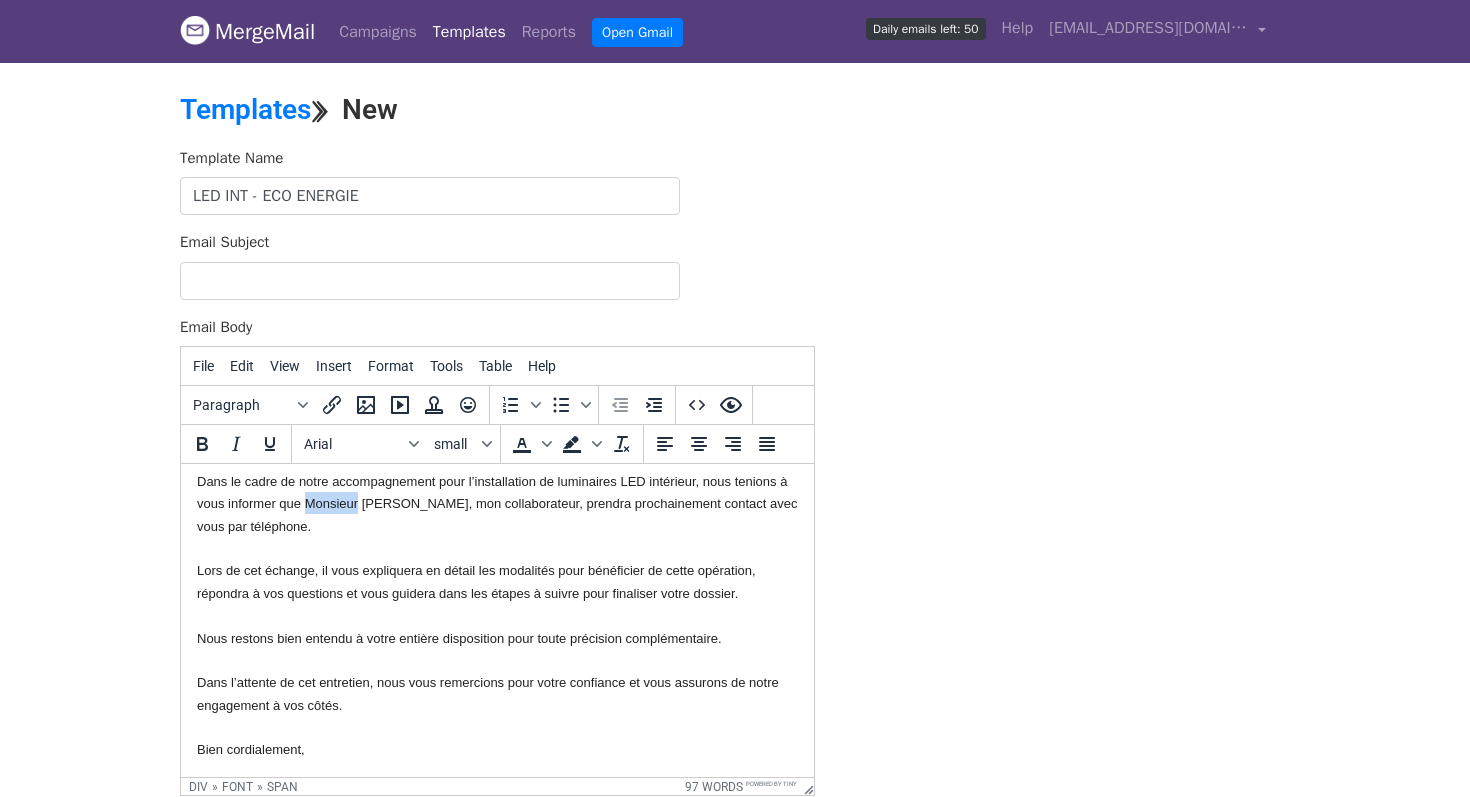 click on "Bonjour, Dans le cadre de notre accompagnement pour l’installation de luminaires LED intérieur, nous tenions à vous informer que Monsieur David GUEZ, mon collaborateur, prendra prochainement contact avec vous par téléphone." at bounding box center [497, 481] 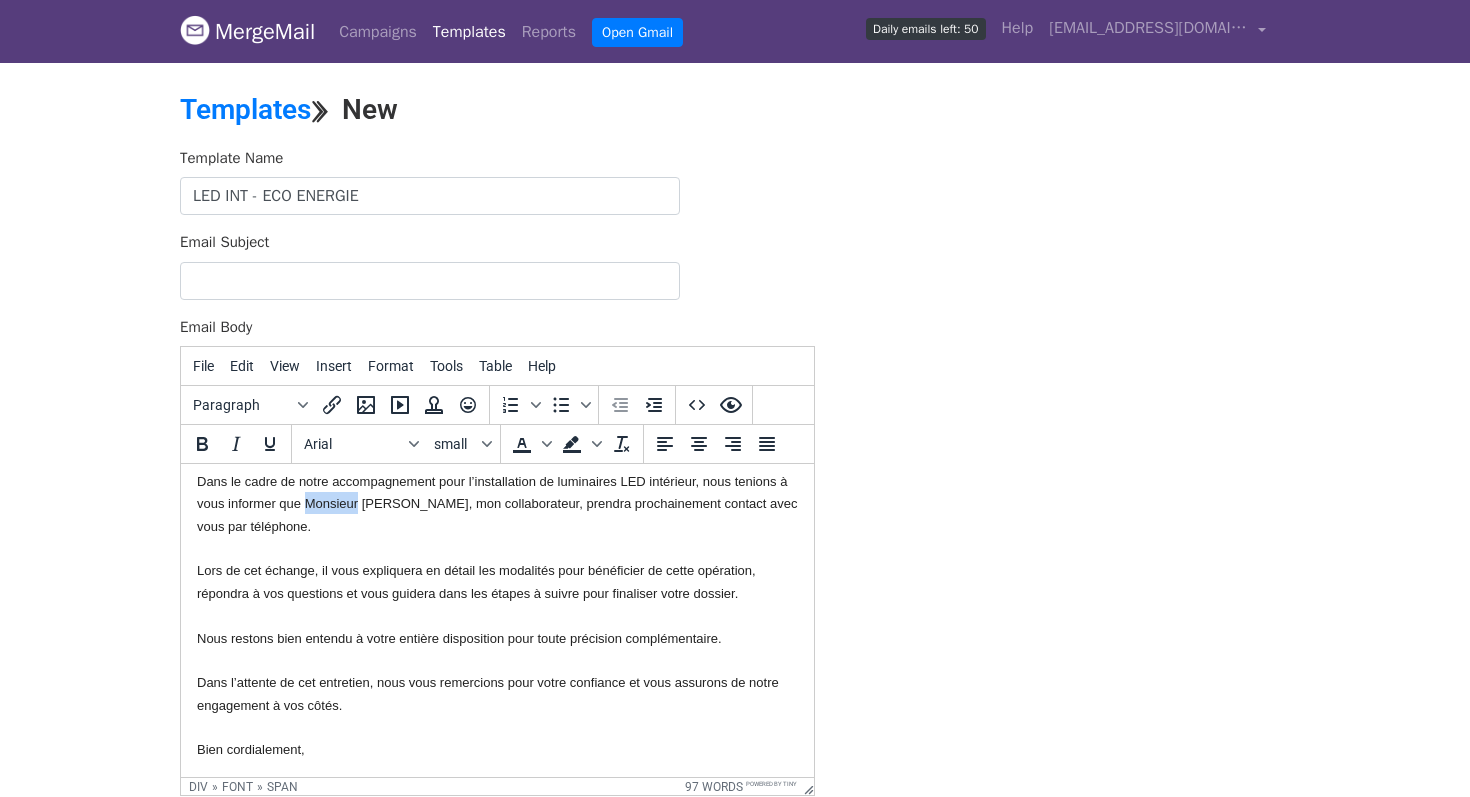 click on "Bonjour, Dans le cadre de notre accompagnement pour l’installation de luminaires LED intérieur, nous tenions à vous informer que Monsieur David GUEZ, mon collaborateur, prendra prochainement contact avec vous par téléphone." at bounding box center [497, 481] 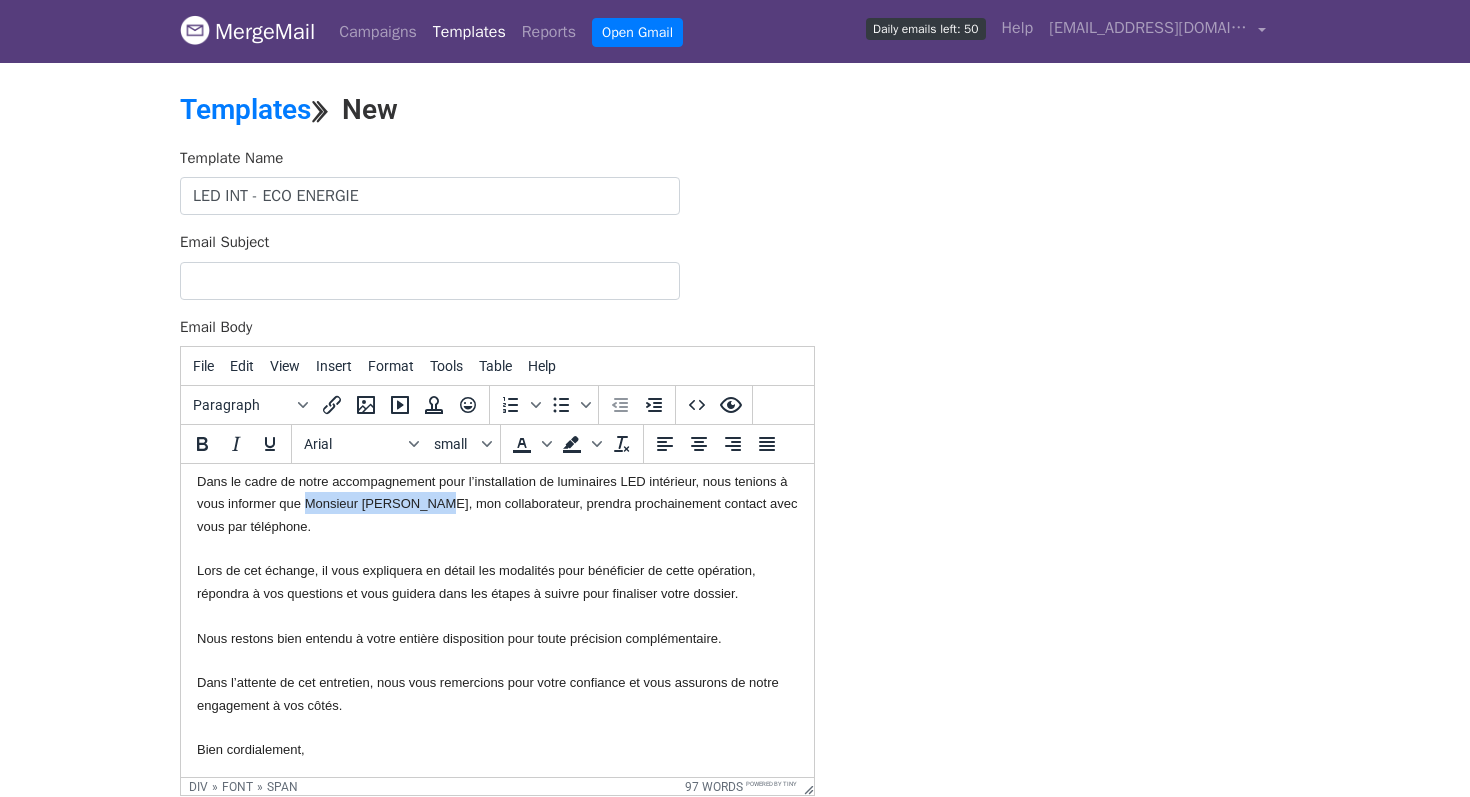 drag, startPoint x: 307, startPoint y: 504, endPoint x: 437, endPoint y: 496, distance: 130.24593 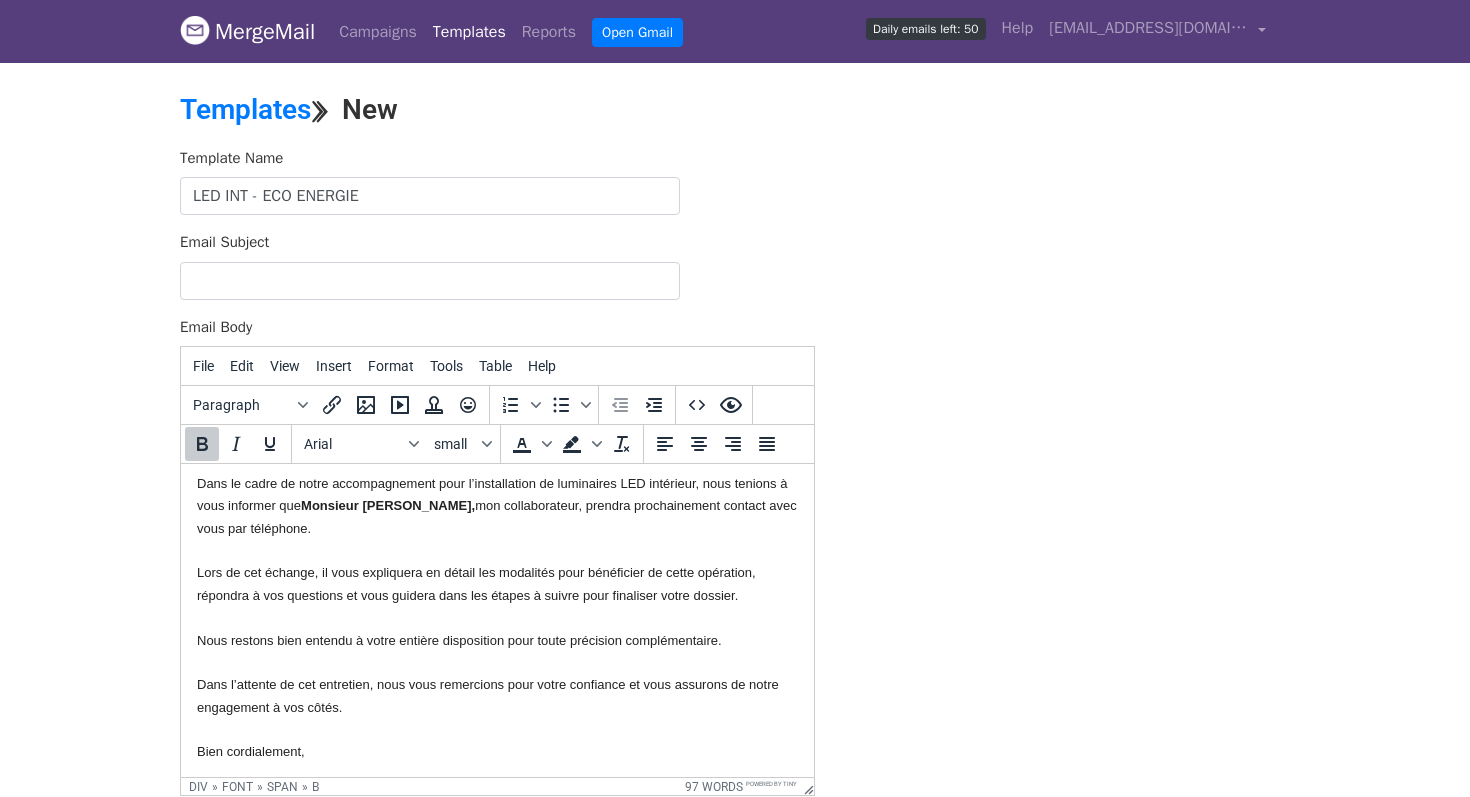 scroll, scrollTop: 55, scrollLeft: 0, axis: vertical 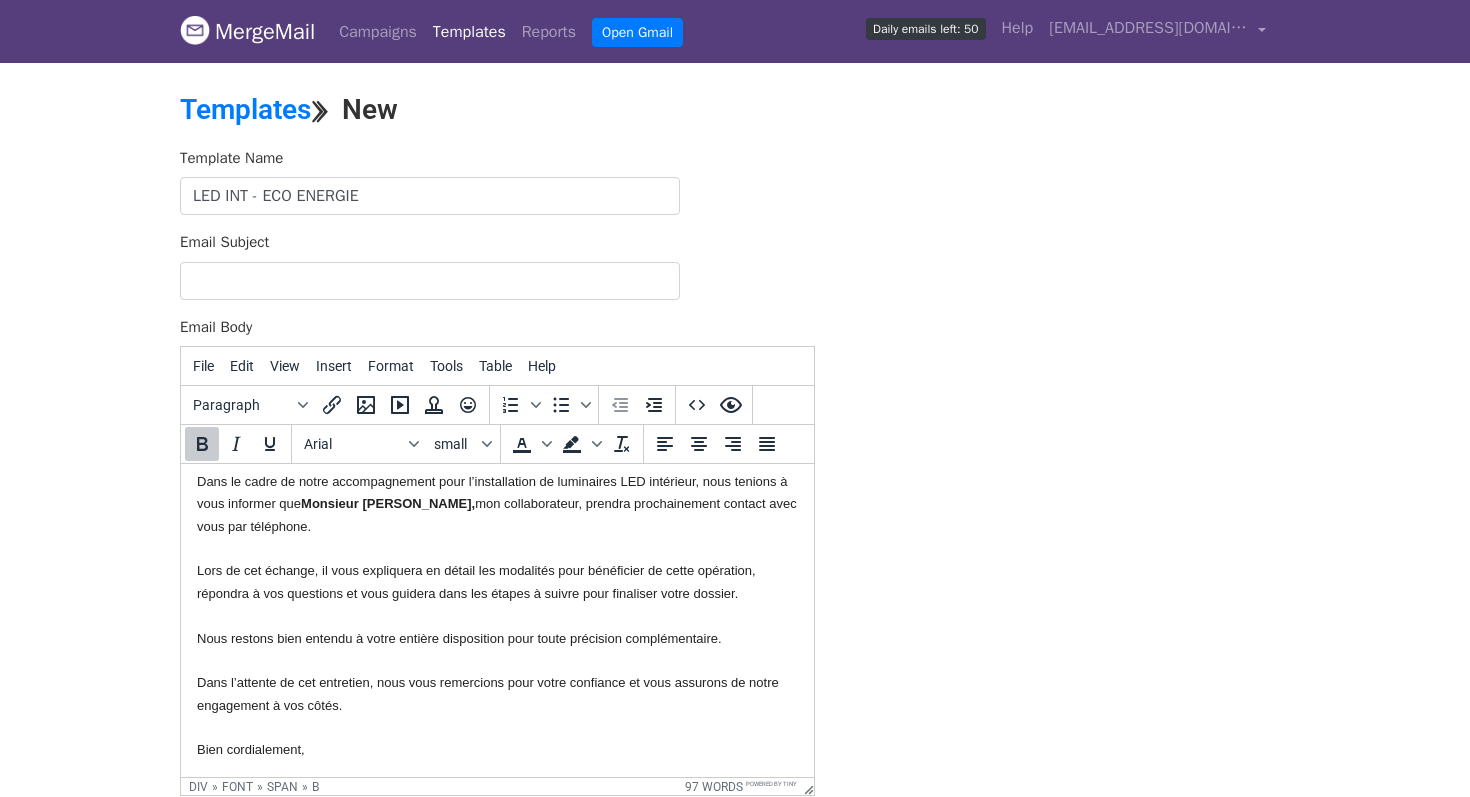 click on "Lors de cet échange, il vous expliquera en détail les modalités pour bénéficier de cette opération, répondra à vos questions et vous guidera dans les étapes à suivre pour finaliser votre dossier." at bounding box center (476, 581) 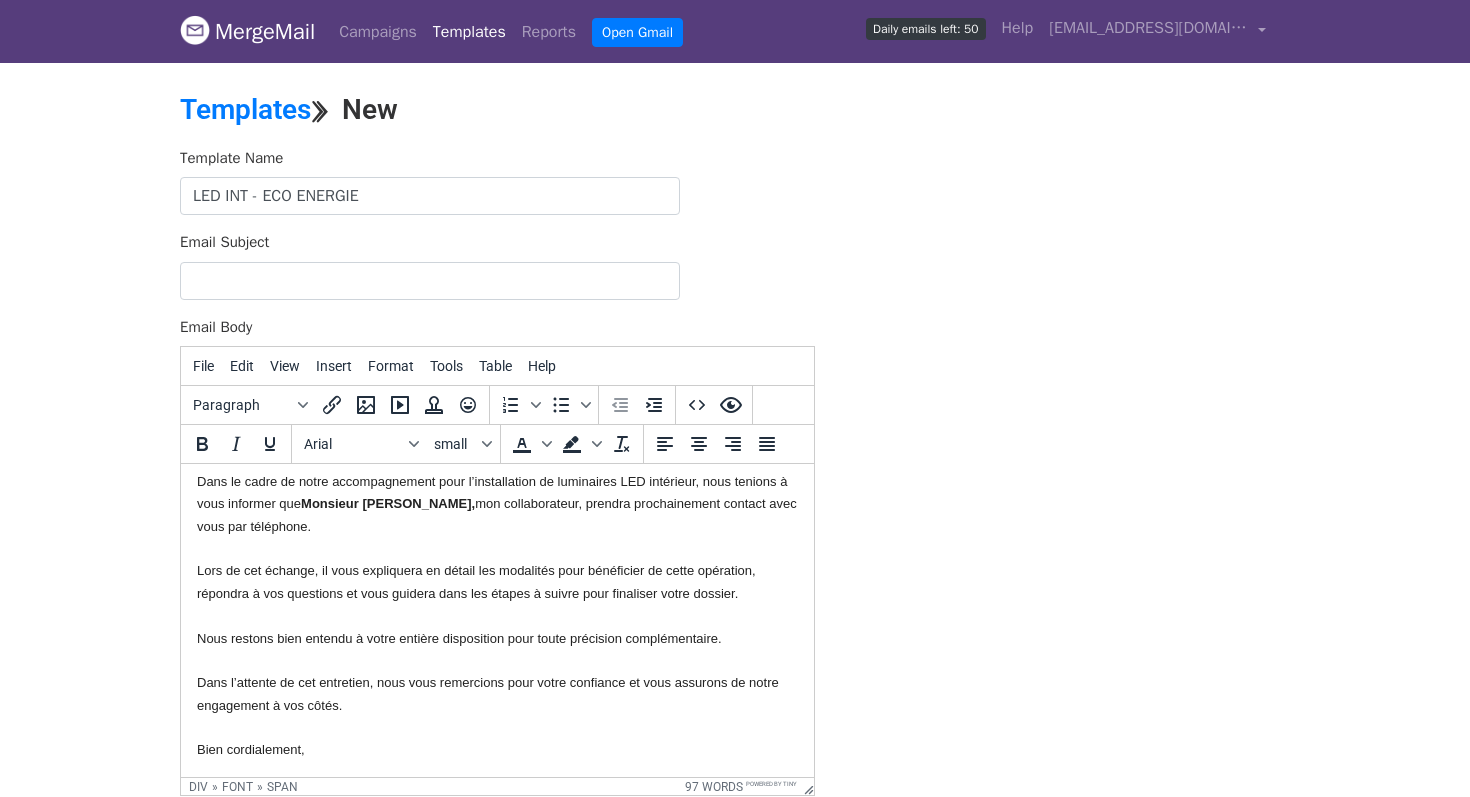 click on "Bonjour, Dans le cadre de notre accompagnement pour l’installation de luminaires LED intérieur, nous tenions à vous informer que  Monsieur David GUEZ,  mon collaborateur, prendra prochainement contact avec vous par téléphone." at bounding box center (497, 481) 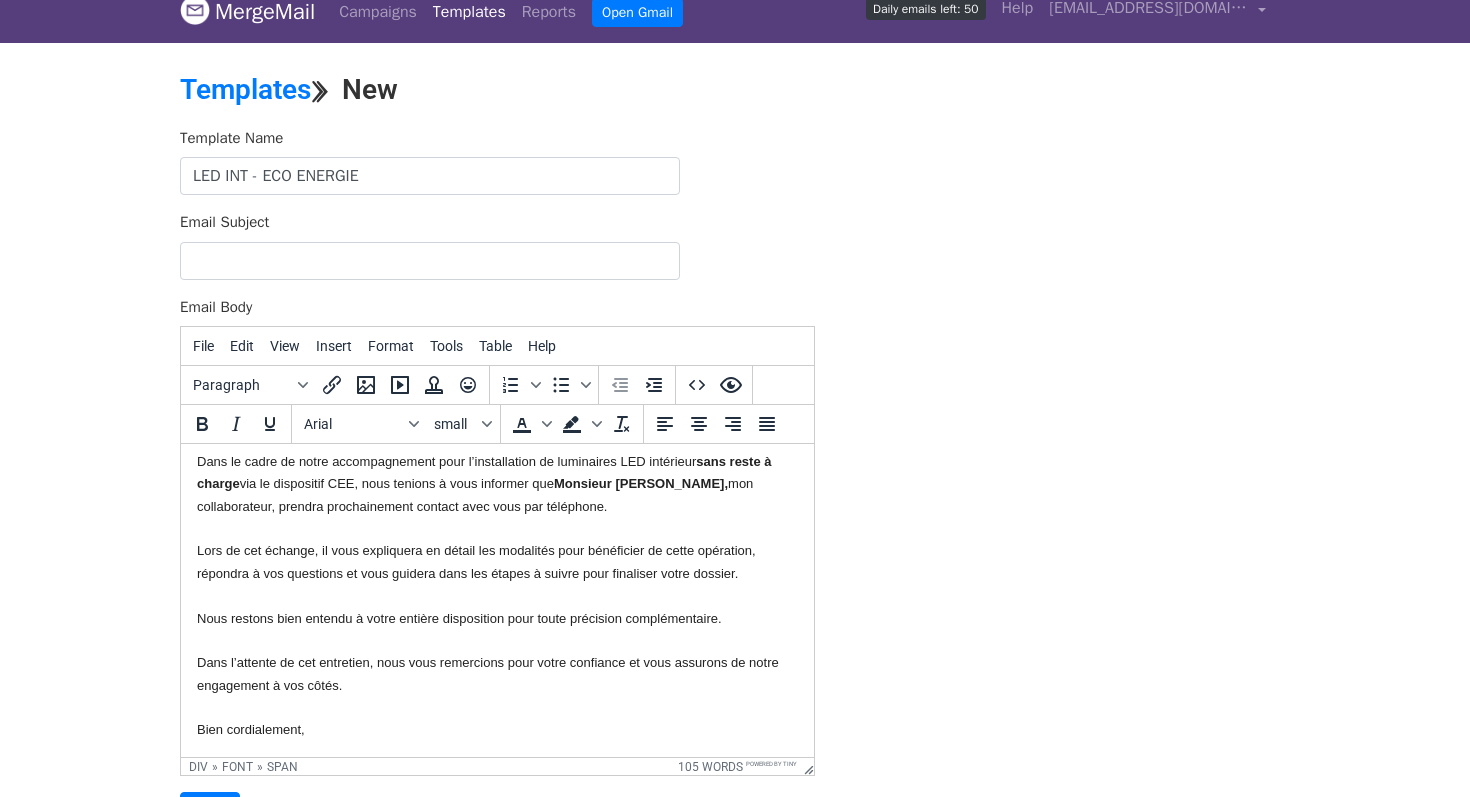 scroll, scrollTop: 24, scrollLeft: 0, axis: vertical 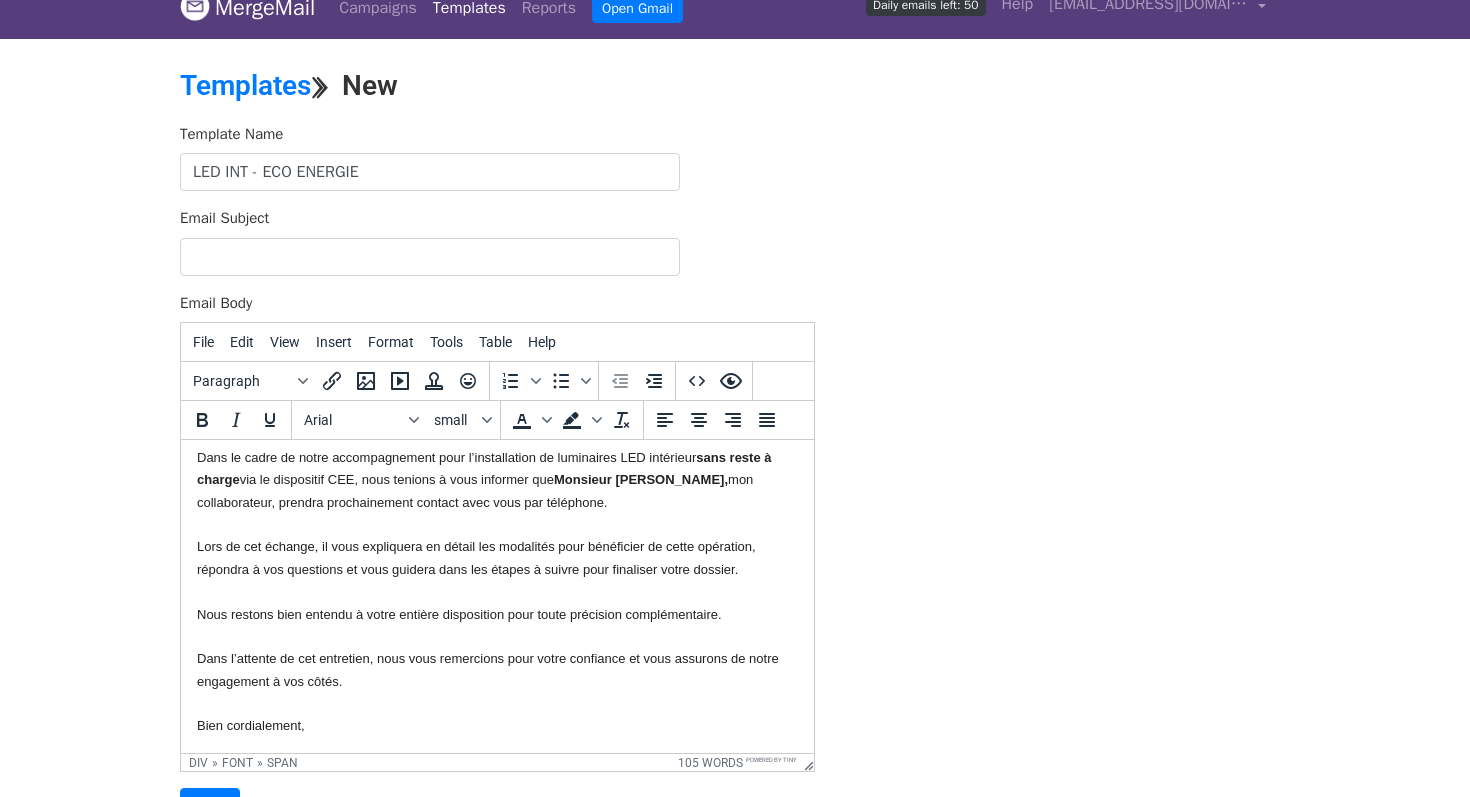 click on "Lors de cet échange, il vous expliquera en détail les modalités pour bénéficier de cette opération, répondra à vos questions et vous guidera dans les étapes à suivre pour finaliser votre dossier." at bounding box center (476, 557) 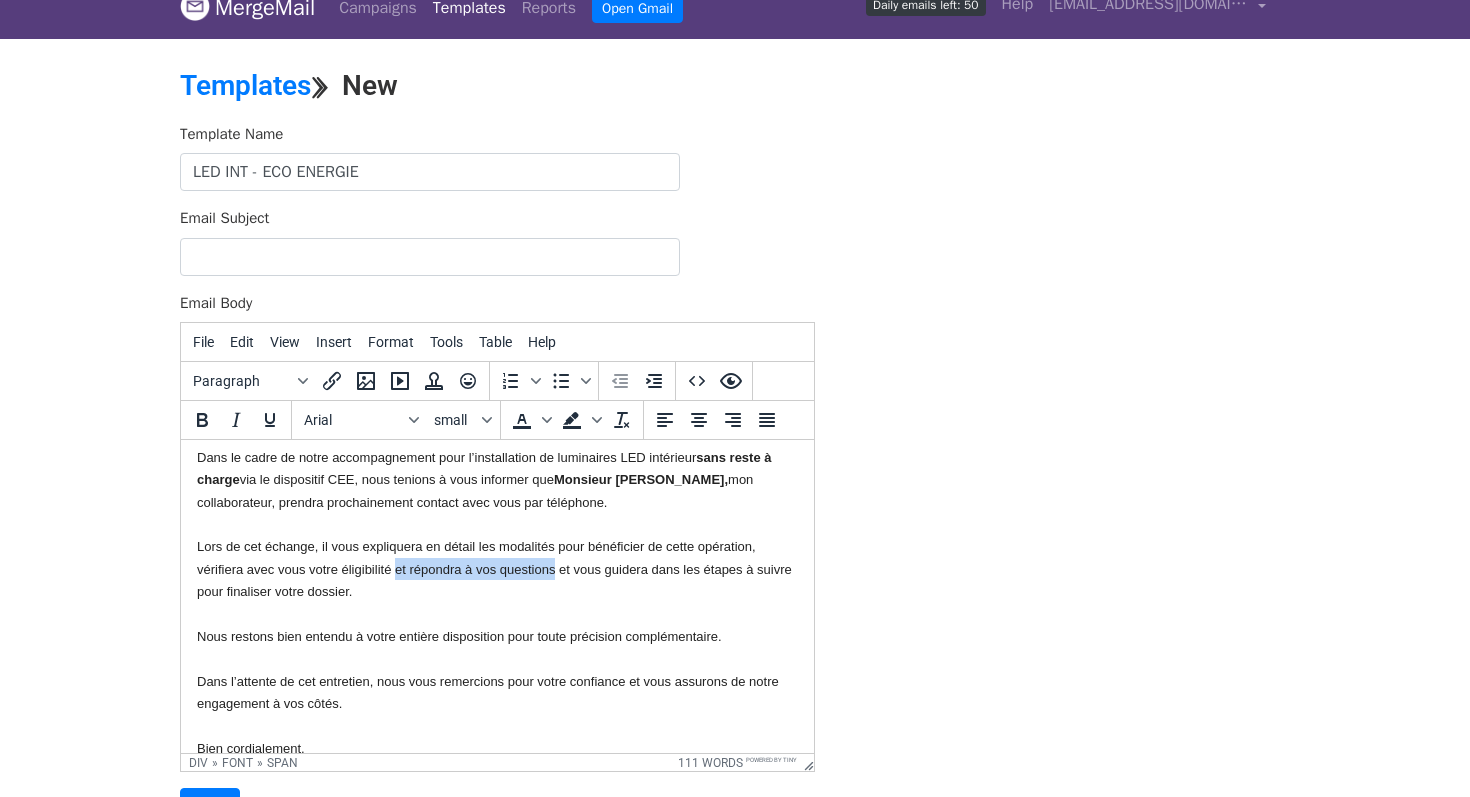 drag, startPoint x: 395, startPoint y: 569, endPoint x: 555, endPoint y: 562, distance: 160.15305 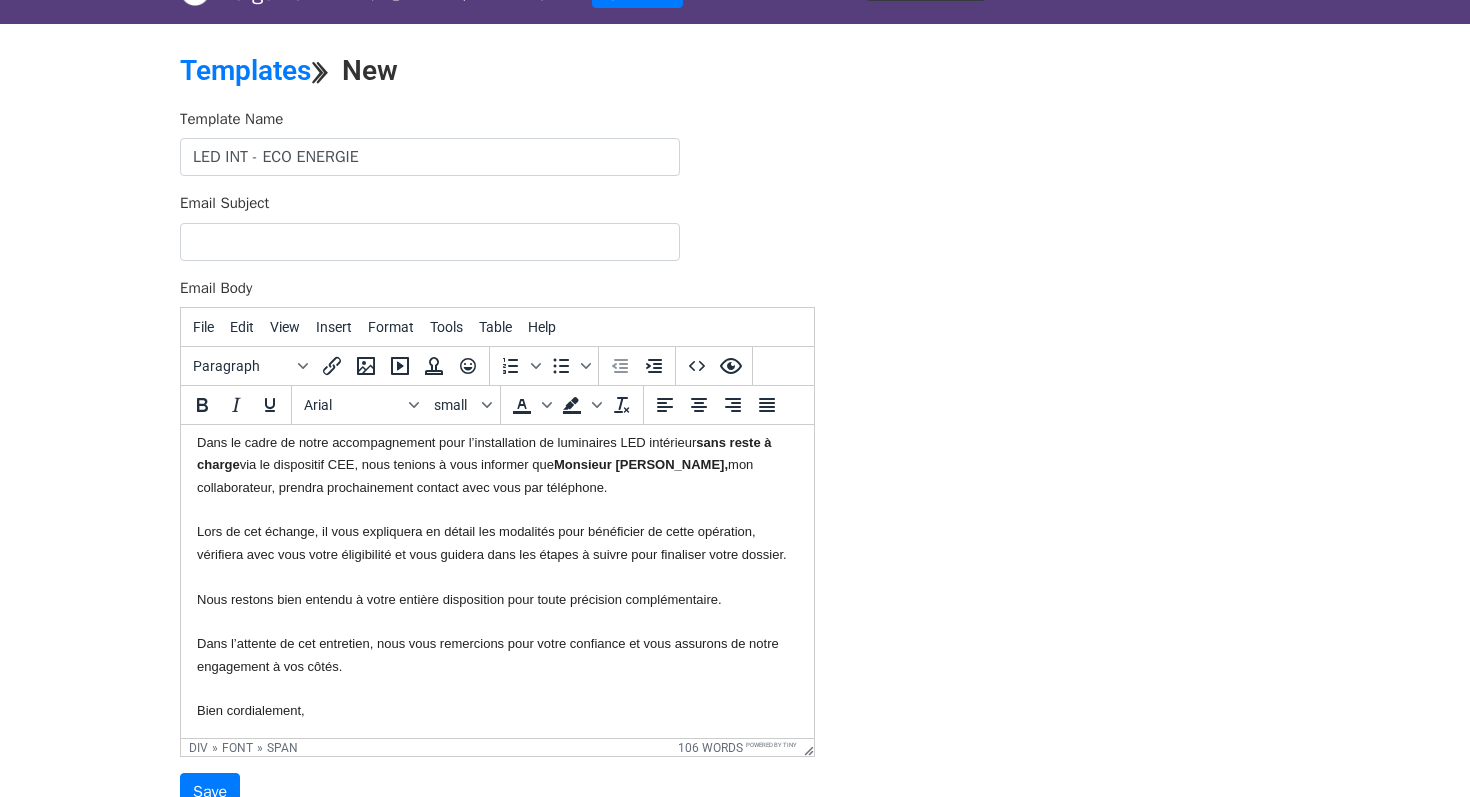 scroll, scrollTop: 40, scrollLeft: 0, axis: vertical 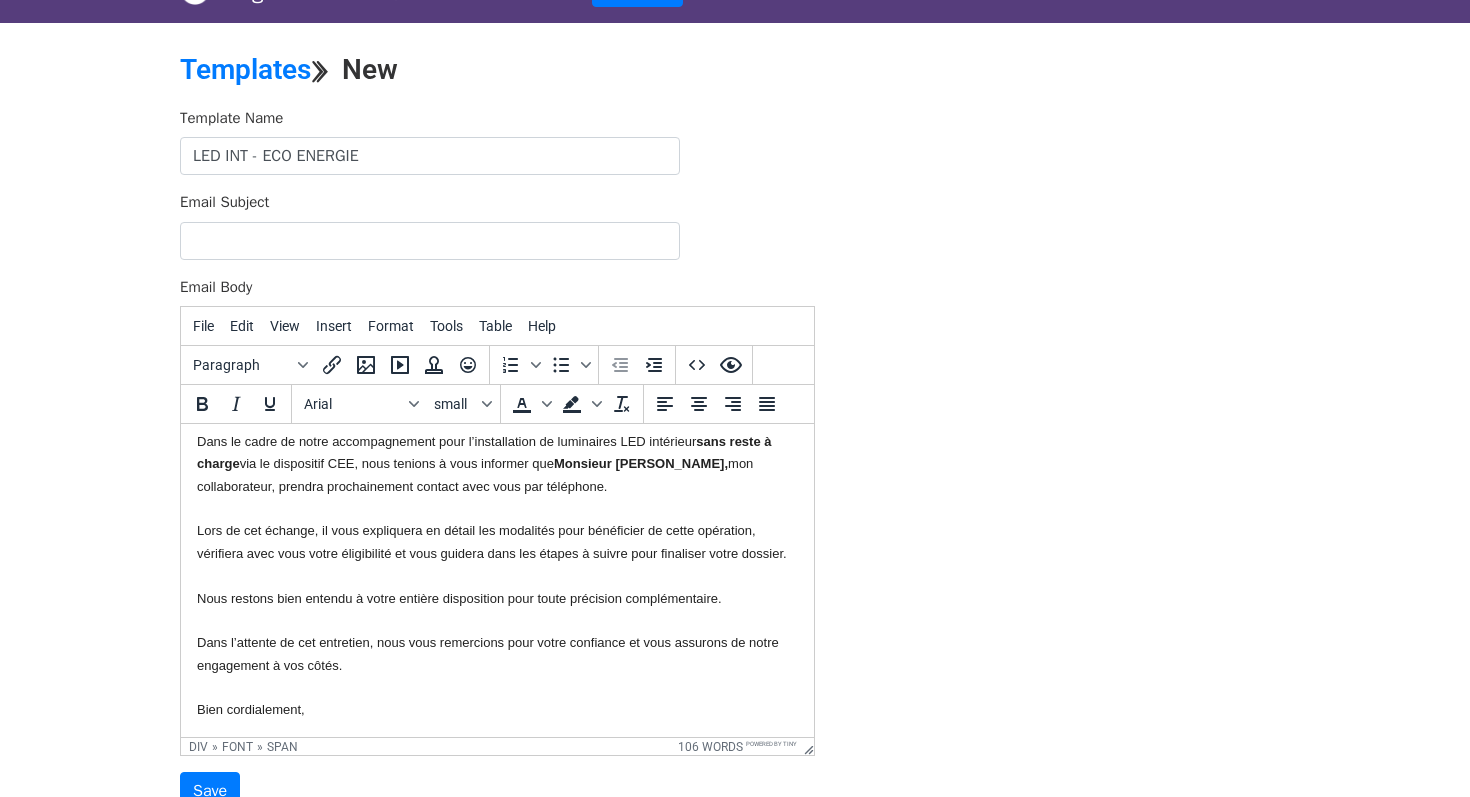 click on "Lors de cet échange, il vous expliquera en détail les modalités pour bénéficier de cette opération, vérifiera avec vous votre éligibilité et vous guidera dans les étapes à suivre pour finaliser votre dossier." at bounding box center (492, 541) 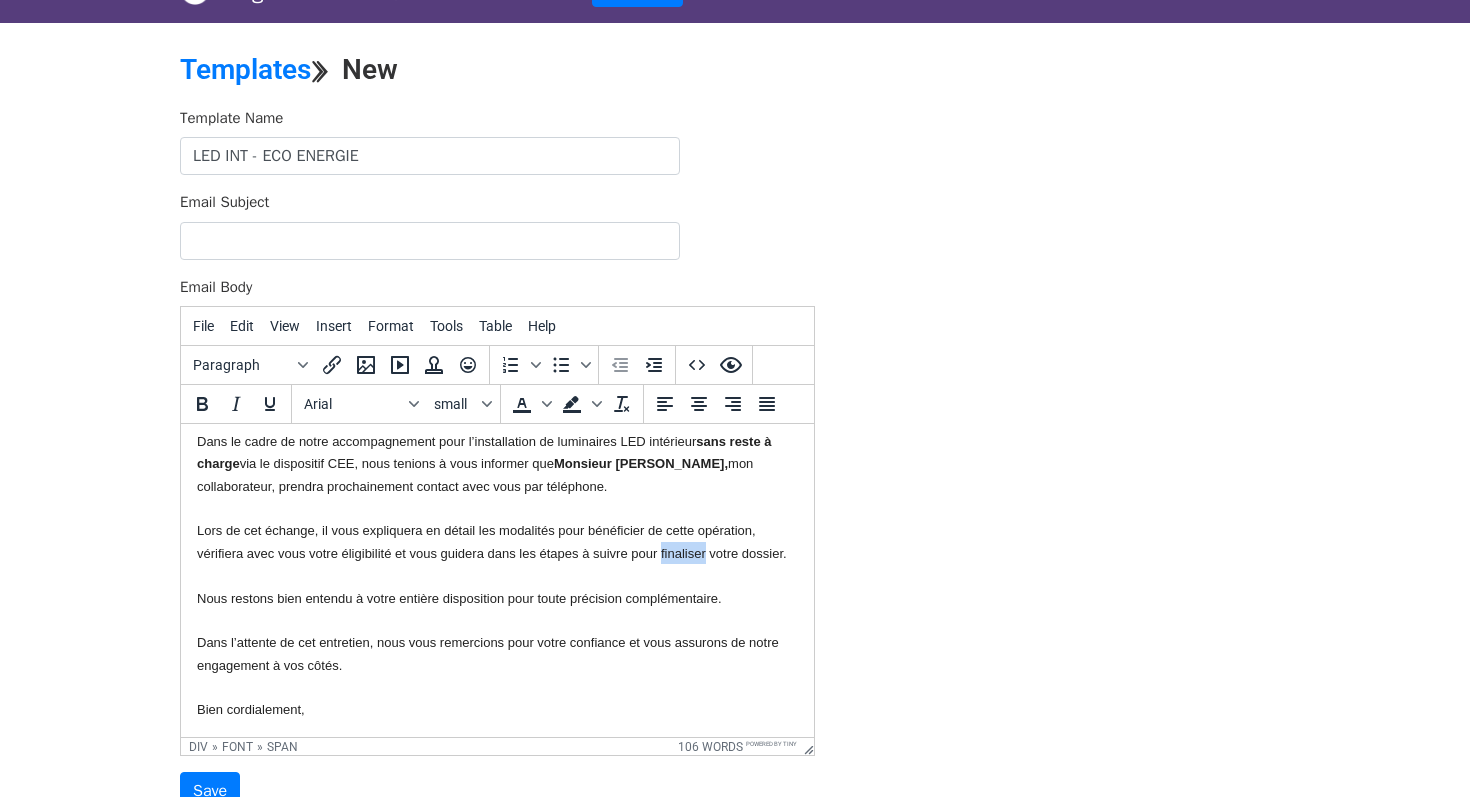 click on "Lors de cet échange, il vous expliquera en détail les modalités pour bénéficier de cette opération, vérifiera avec vous votre éligibilité et vous guidera dans les étapes à suivre pour finaliser votre dossier." at bounding box center (492, 541) 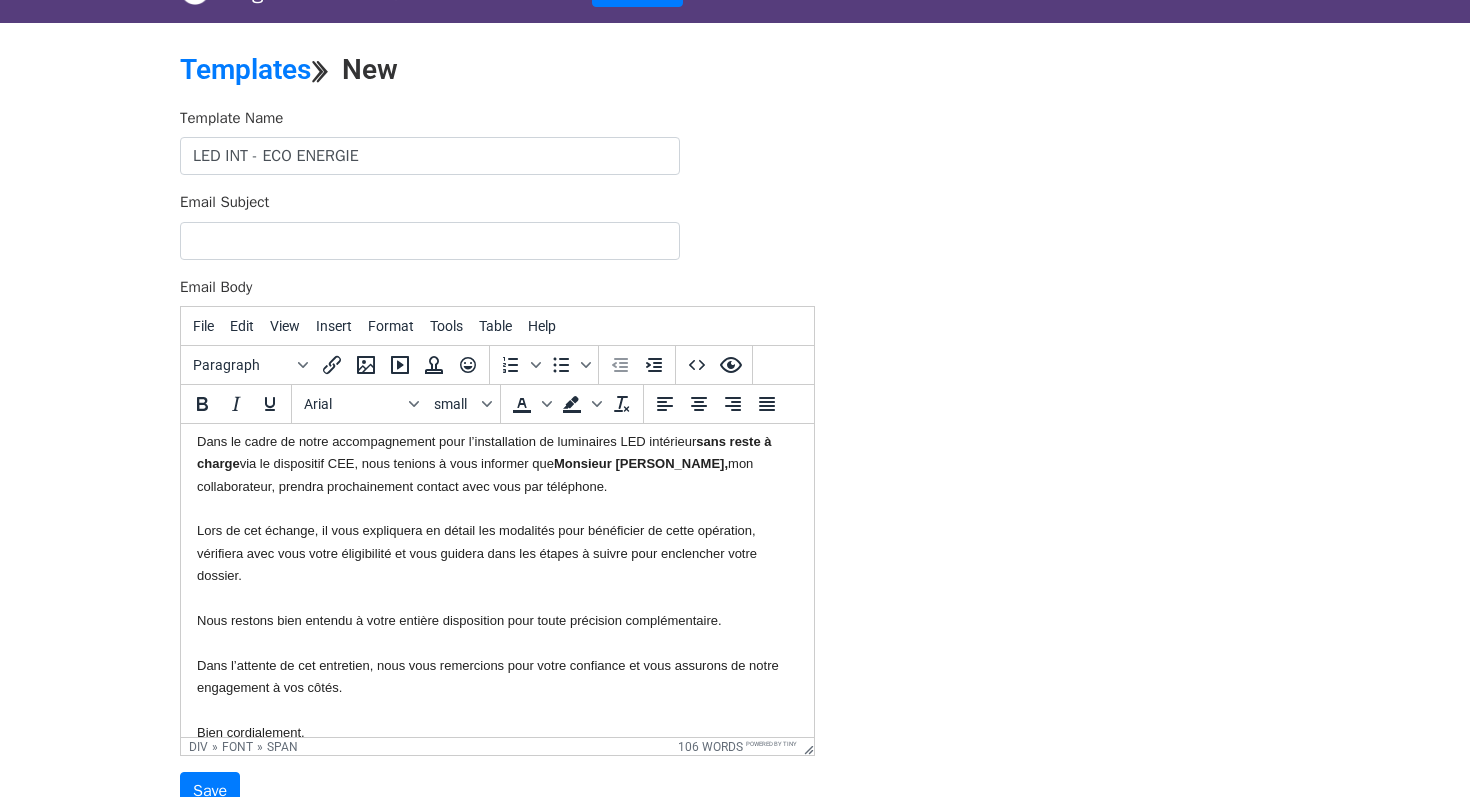 click on "Bonjour, Dans le cadre de notre accompagnement pour l’installation de luminaires LED intérieur  sans reste à charge  via le dispositif CEE , nous tenions à vous informer que  Monsieur David GUEZ,  mon collaborateur, prendra prochainement contact avec vous par téléphone. Lors de cet échange, il vous expliquera en détail les modalités pour bénéficier de cette opération, vérifiera avec vous votre éligibilité et vous guidera dans les étapes à suivre pour enclencher votre dossier. Nous restons bien entendu à votre entière disposition pour toute précision complémentaire. Dans l’attente de cet entretien, nous vous remercions pour votre confiance et vous assurons de notre engagement à vos côtés. Bien cordialement," at bounding box center [497, 564] 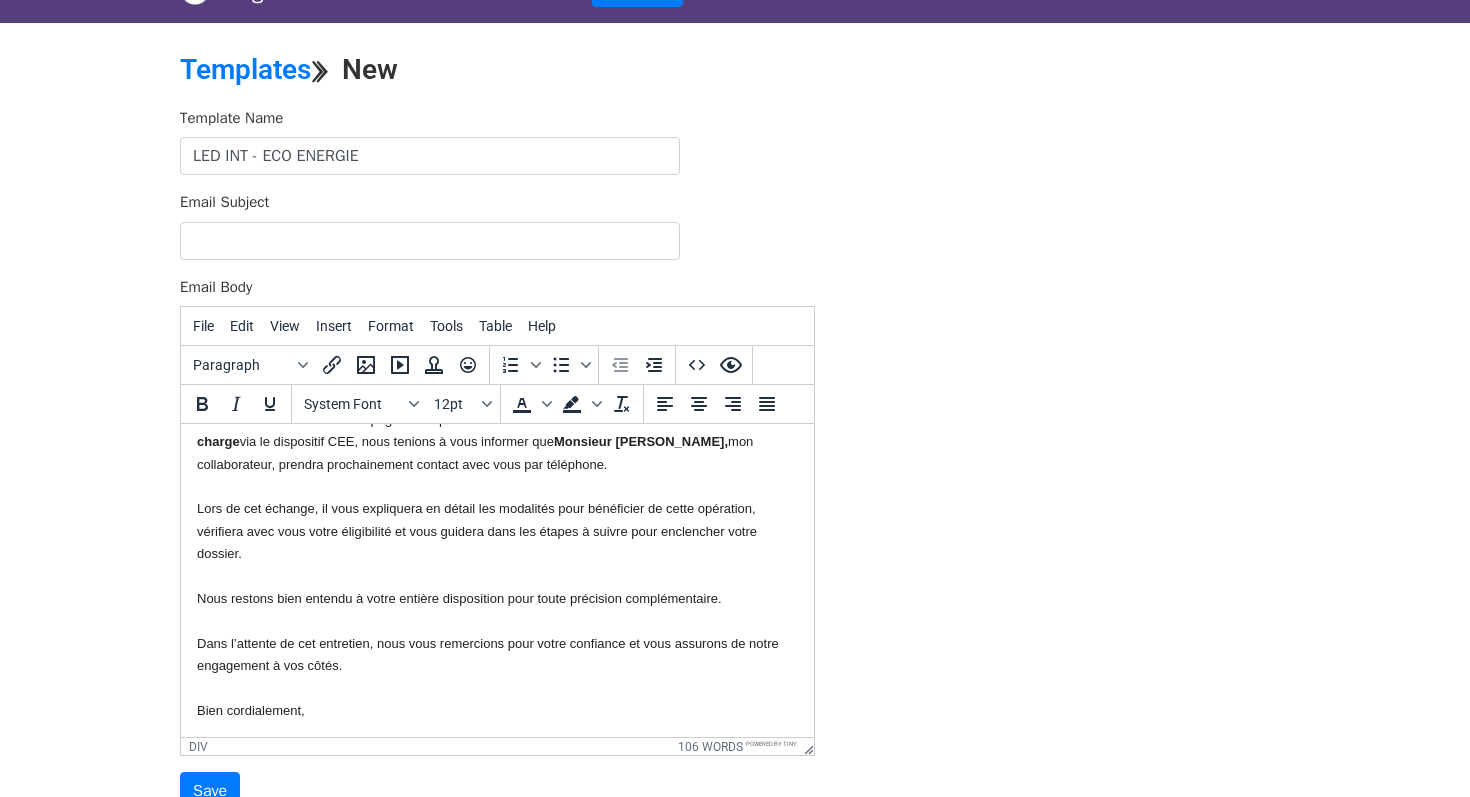 scroll, scrollTop: 77, scrollLeft: 0, axis: vertical 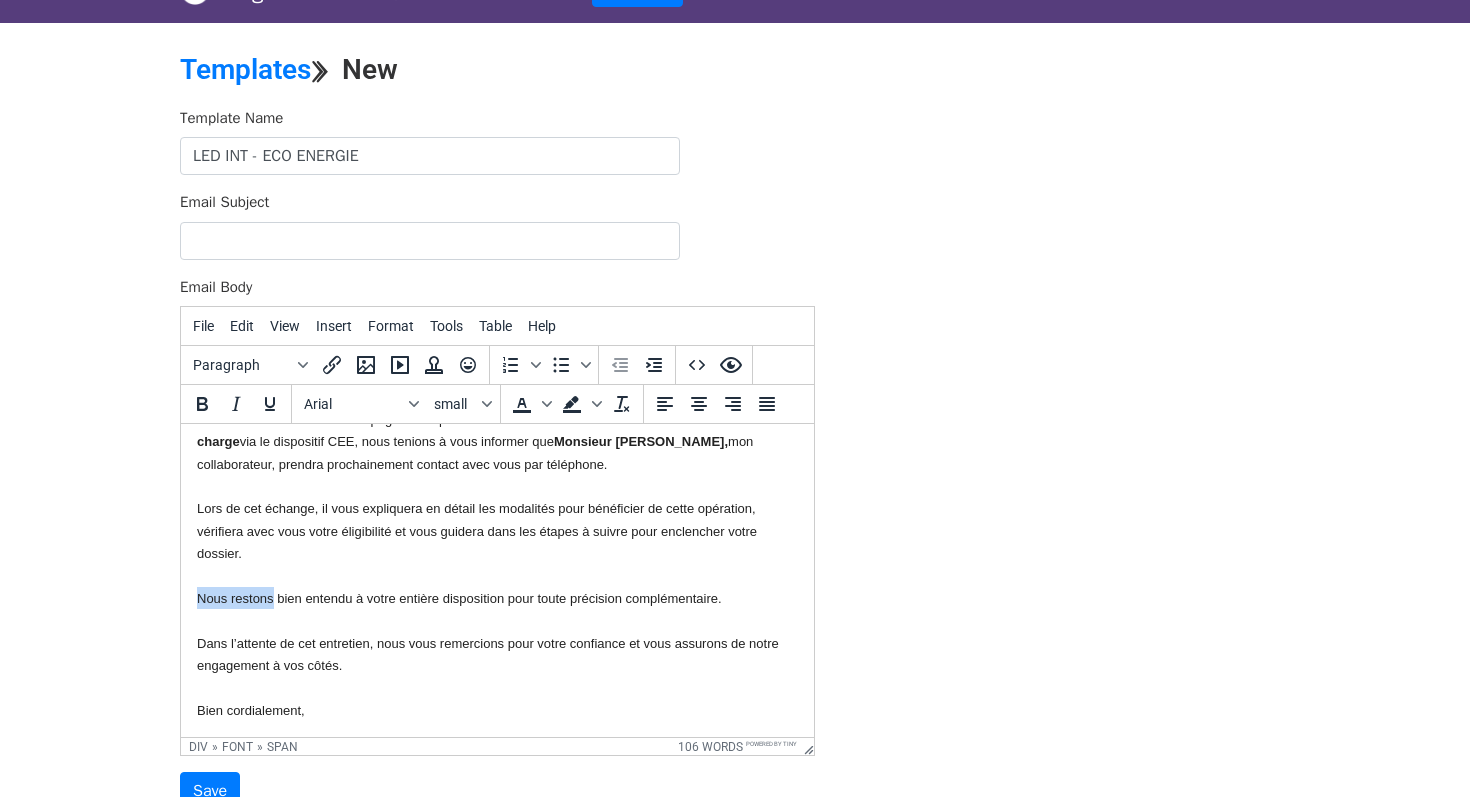 drag, startPoint x: 198, startPoint y: 596, endPoint x: 272, endPoint y: 590, distance: 74.24284 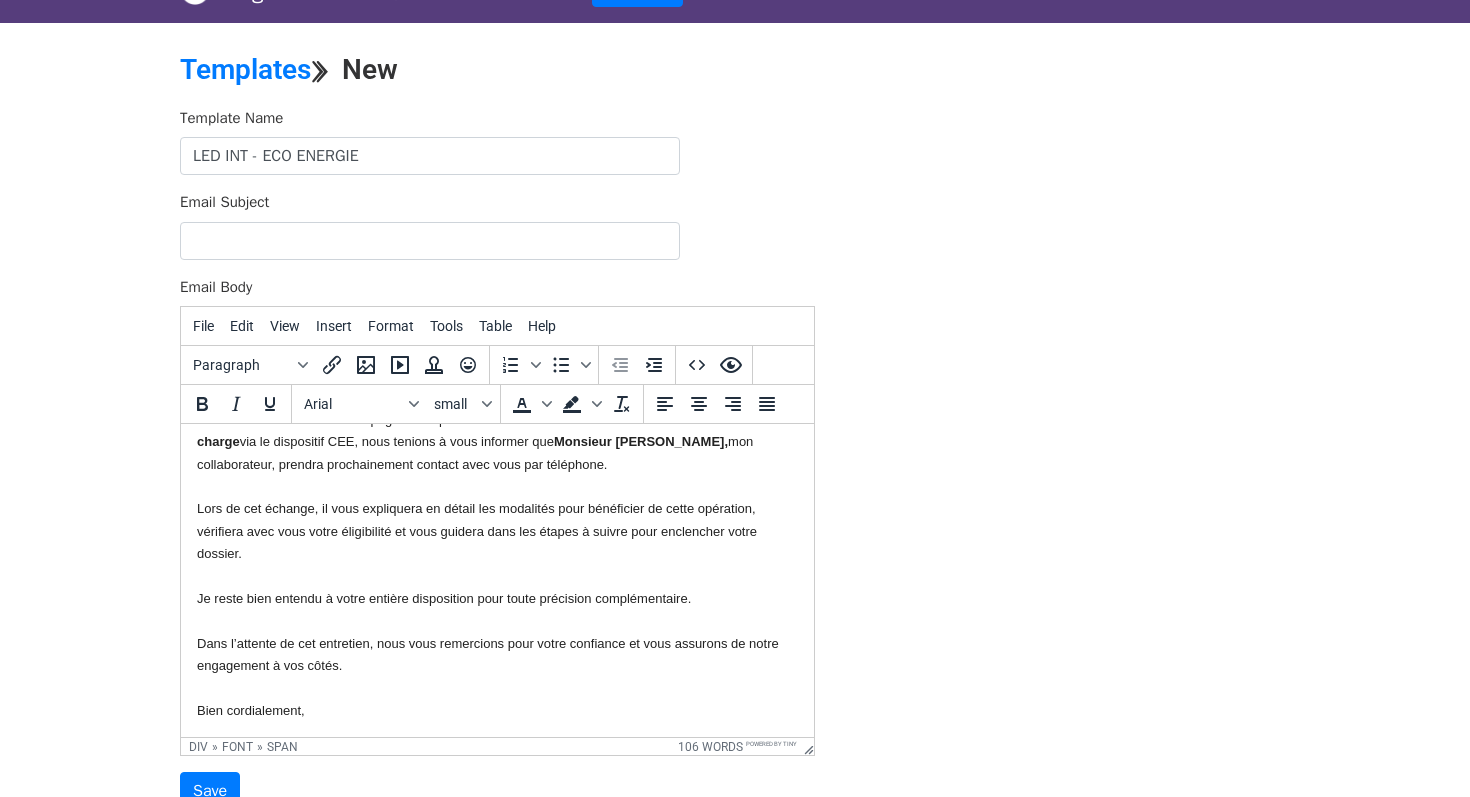 scroll, scrollTop: 72, scrollLeft: 0, axis: vertical 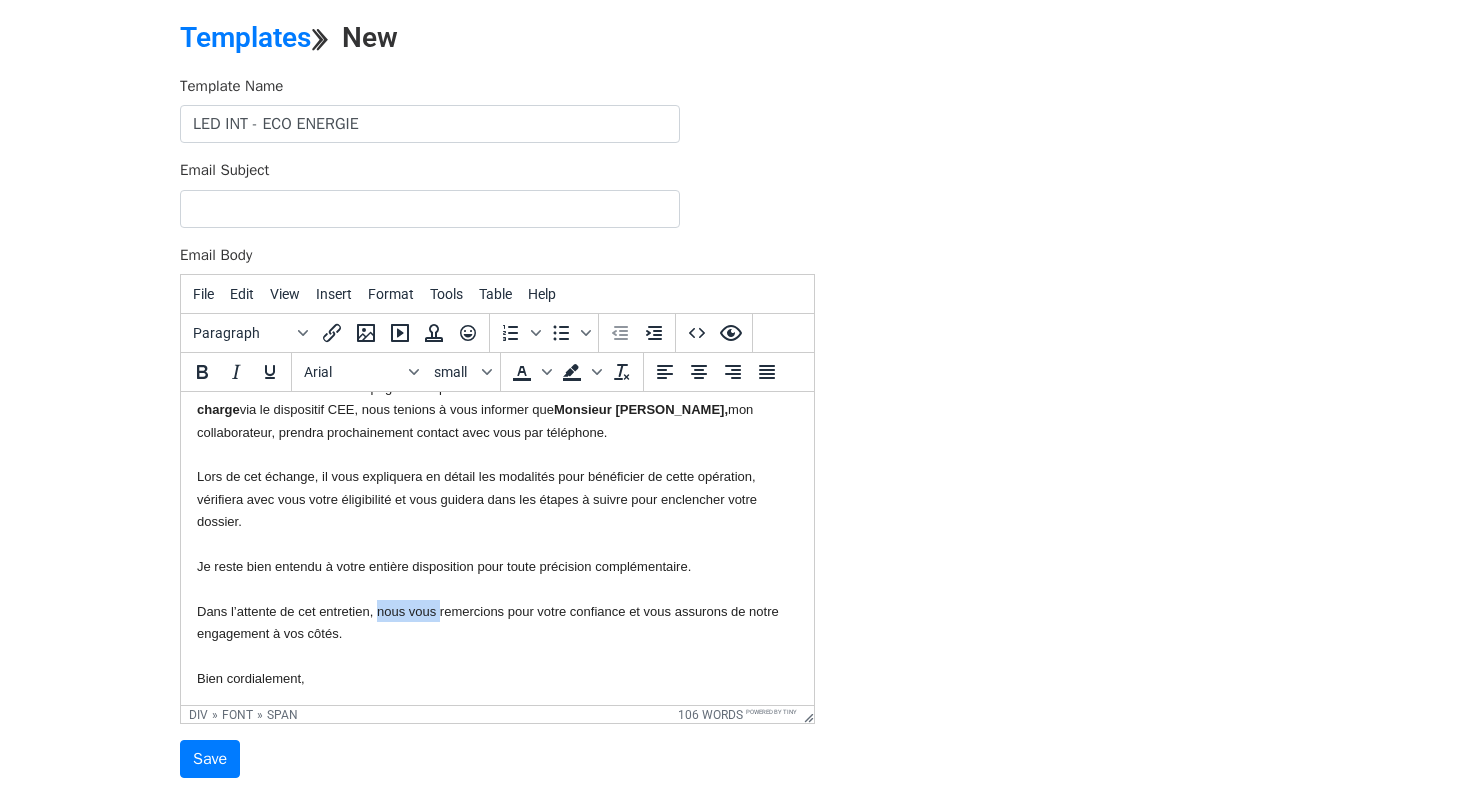 drag, startPoint x: 377, startPoint y: 615, endPoint x: 439, endPoint y: 610, distance: 62.201286 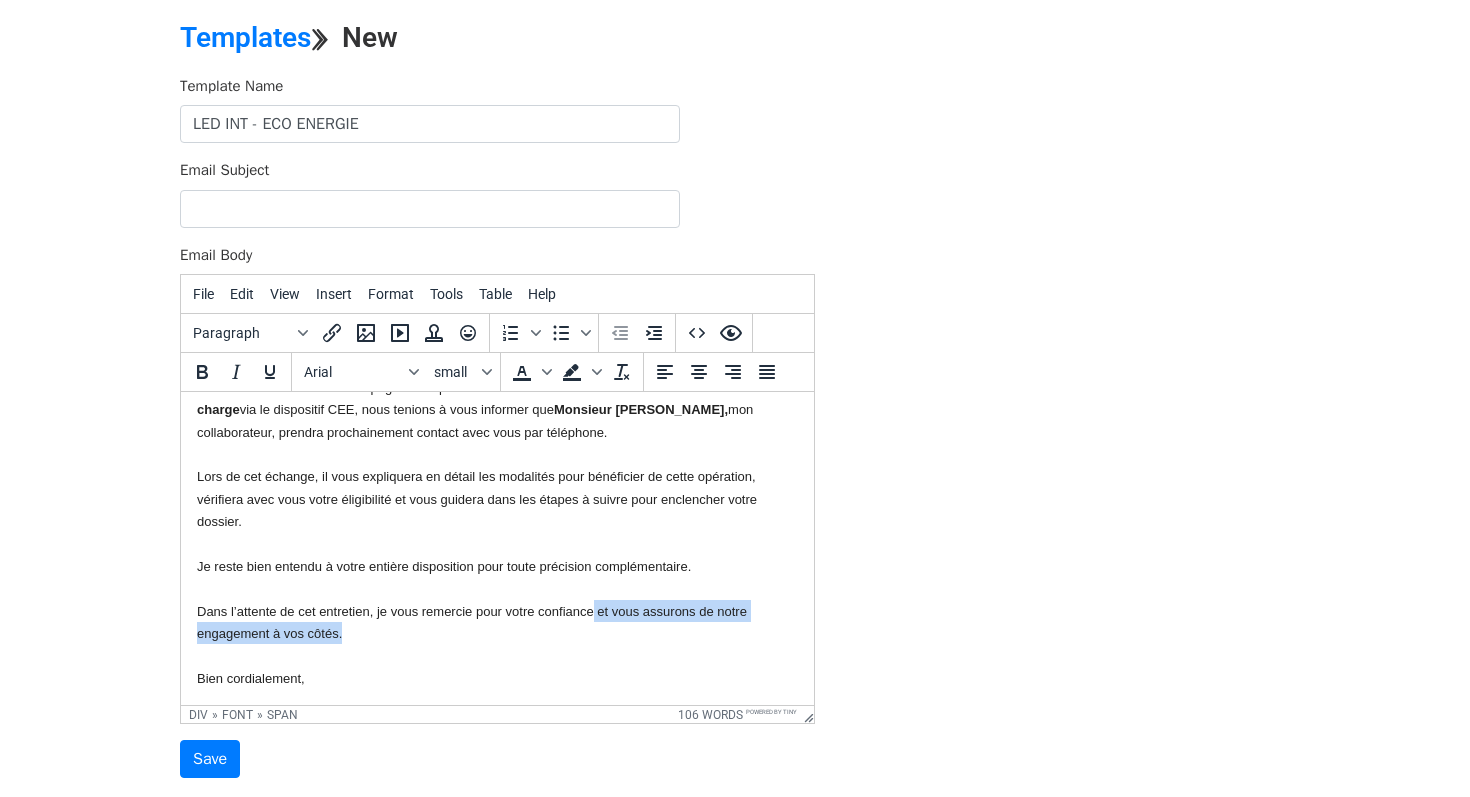 drag, startPoint x: 593, startPoint y: 611, endPoint x: 593, endPoint y: 625, distance: 14 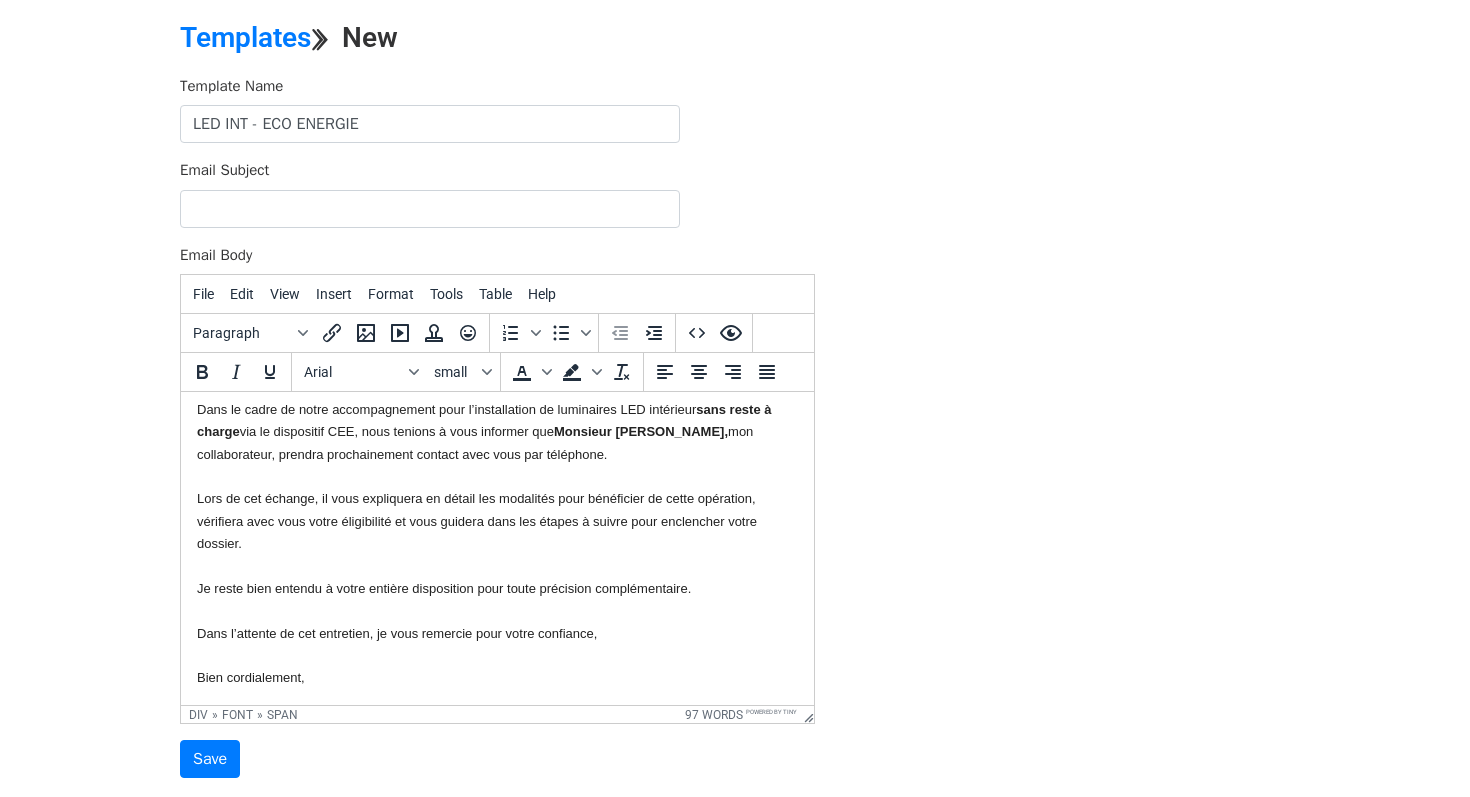 scroll, scrollTop: 214, scrollLeft: 0, axis: vertical 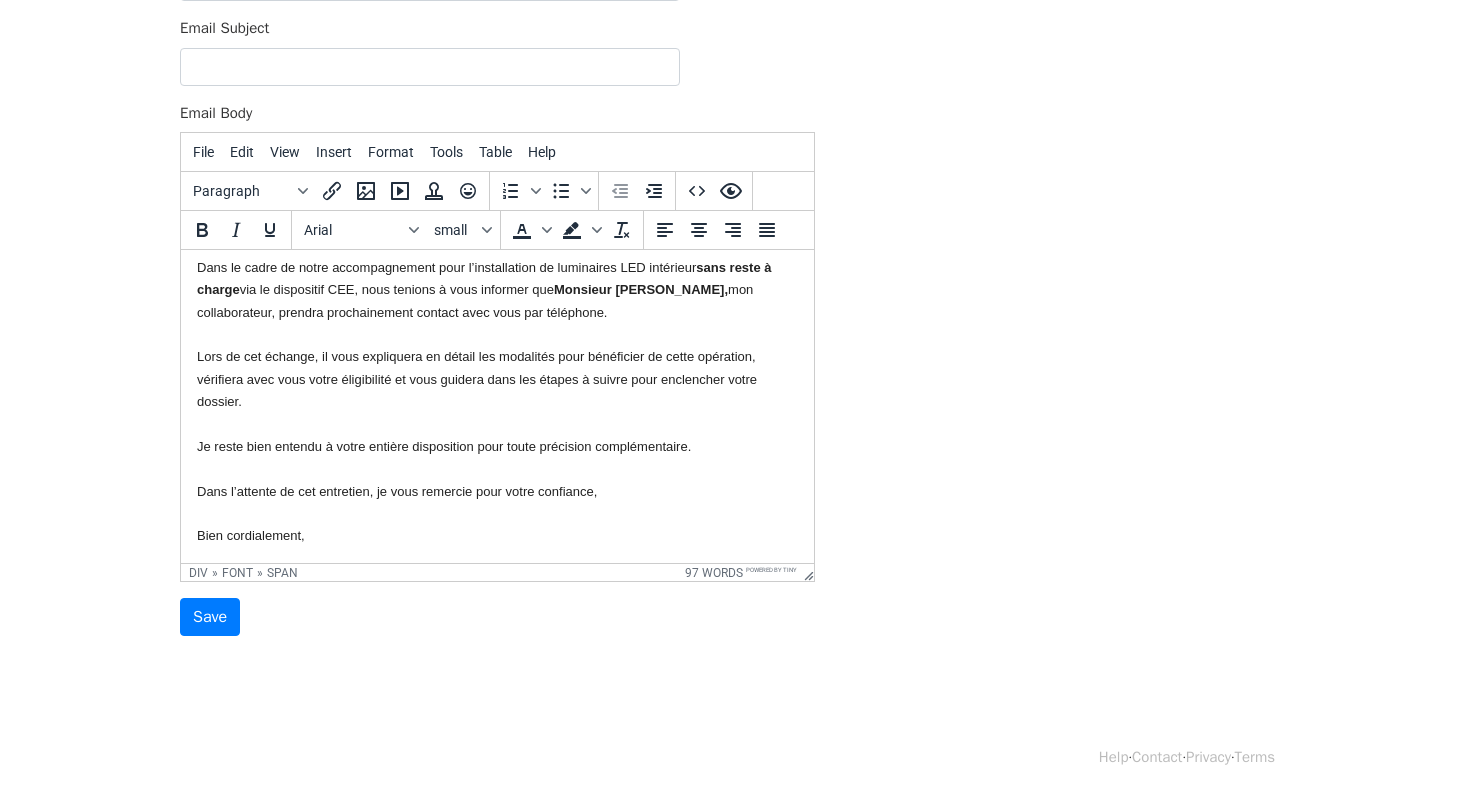 click on "Bonjour, Dans le cadre de notre accompagnement pour l’installation de luminaires LED intérieur  sans reste à charge  via le dispositif CEE , nous tenions à vous informer que  Monsieur David GUEZ,  mon collaborateur, prendra prochainement contact avec vous par téléphone. Lors de cet échange, il vous expliquera en détail les modalités pour bénéficier de cette opération, vérifiera avec vous votre éligibilité et vous guidera dans les étapes à suivre pour enclencher votre dossier. Je reste bien entendu à votre entière disposition pour toute précision complémentaire. Dans l’attente de cet entretien, je vous remercie pour votre confiance, Bien cordialement," at bounding box center (497, 379) 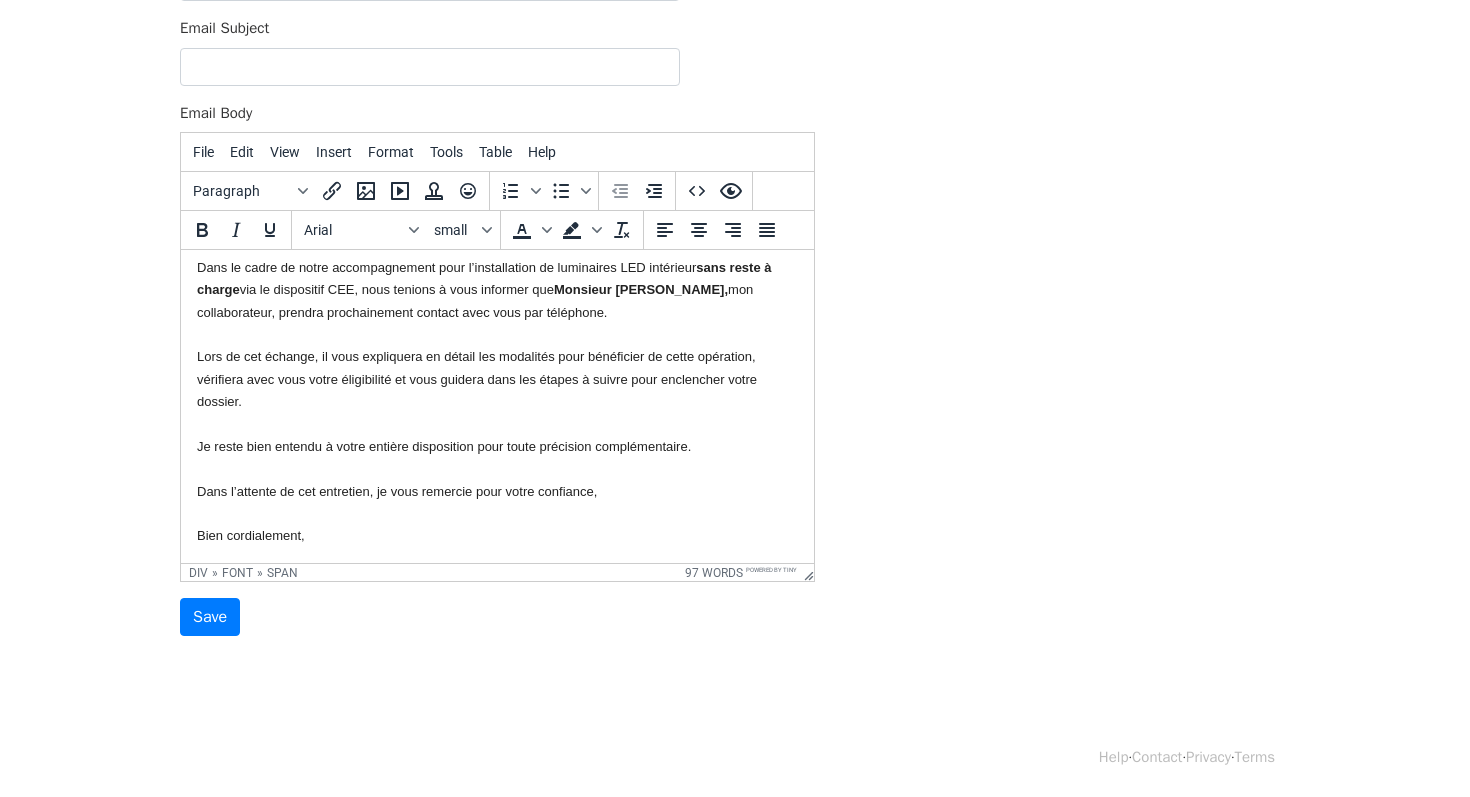scroll, scrollTop: 77, scrollLeft: 0, axis: vertical 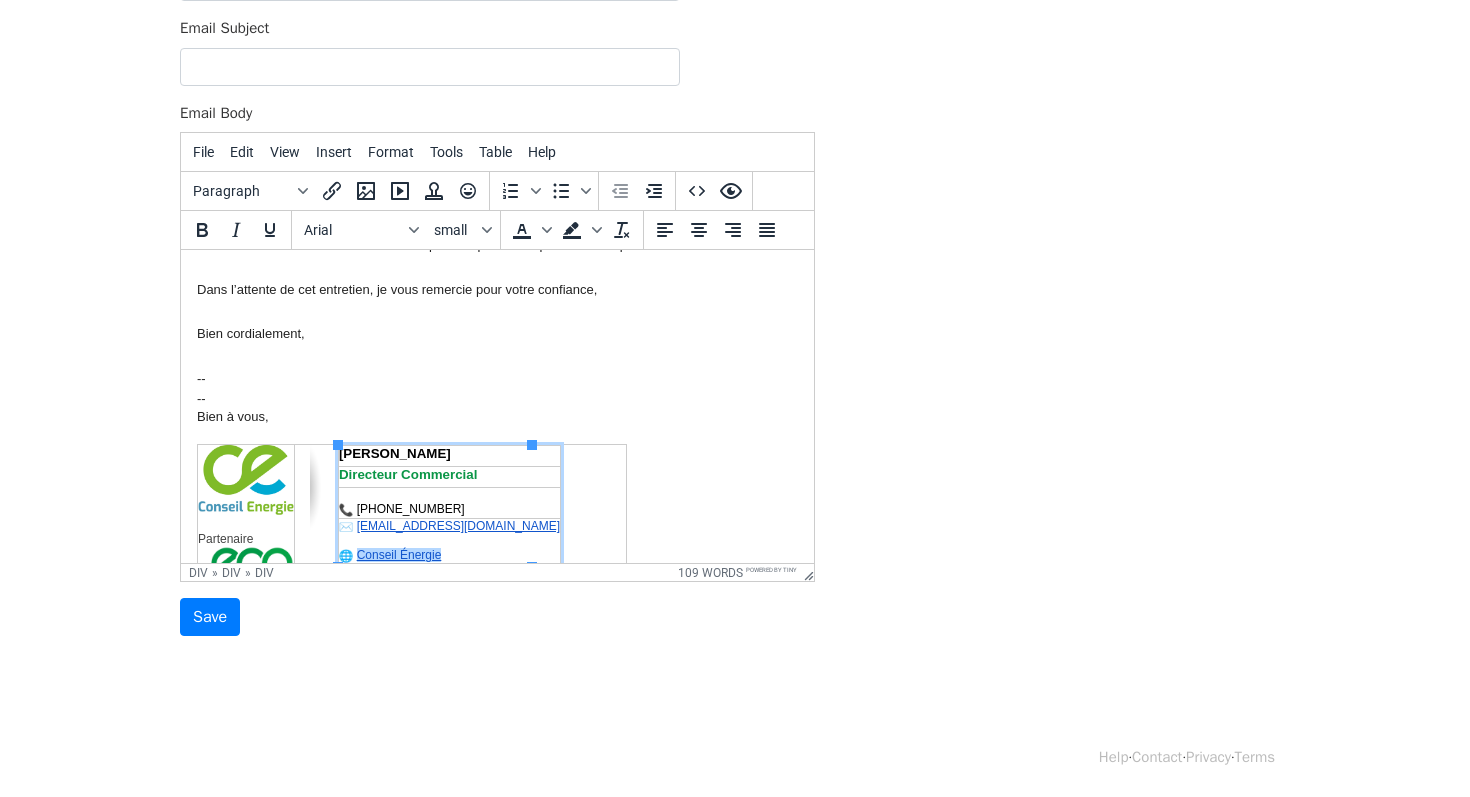click on "-- Bien à vous,         Partenaire Dan Aknin Directeur Commercial   07.57.93.99.10   daknin@conseilenergie-cee.com   Conseil Énergie﻿" at bounding box center (497, 494) 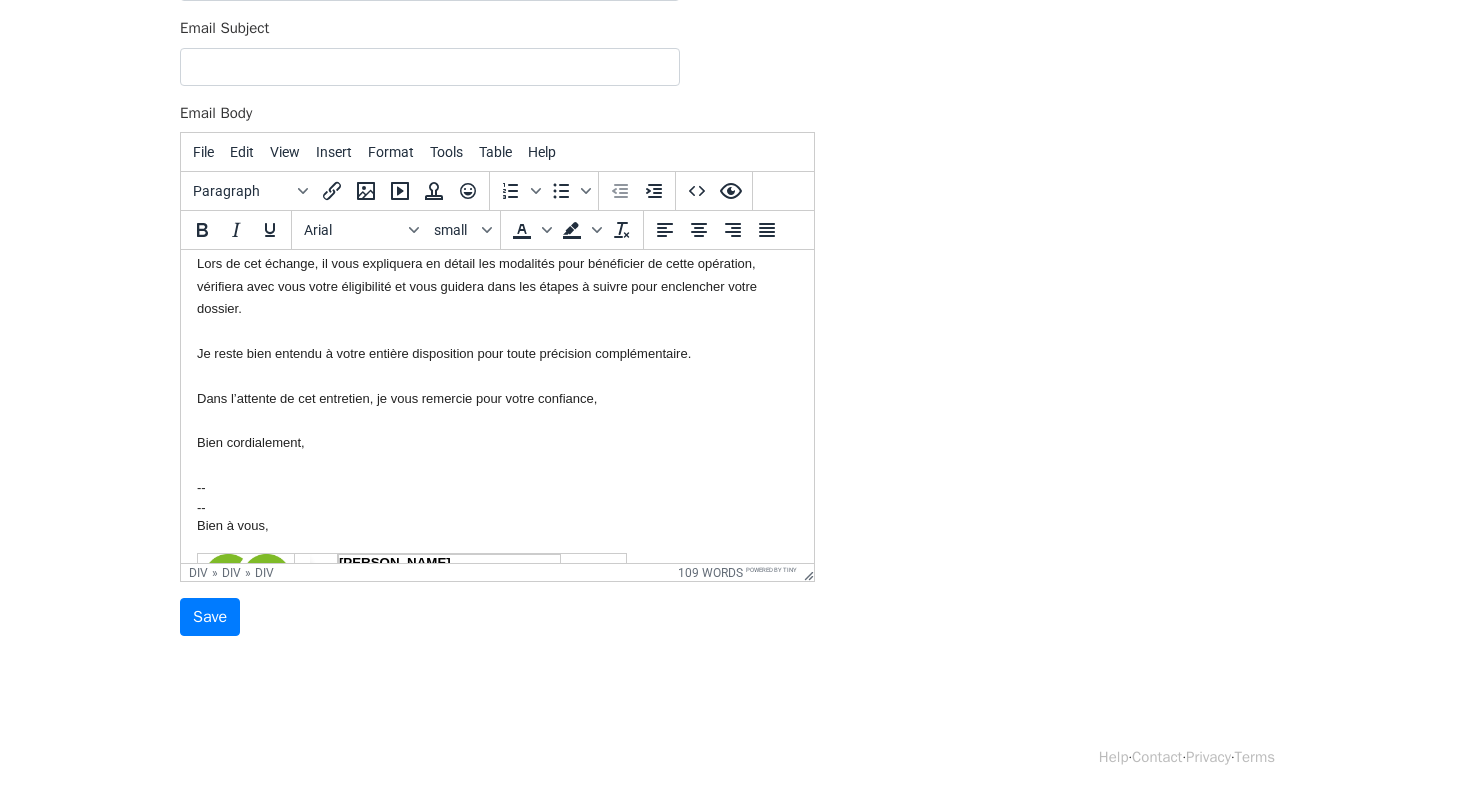 scroll, scrollTop: 0, scrollLeft: 0, axis: both 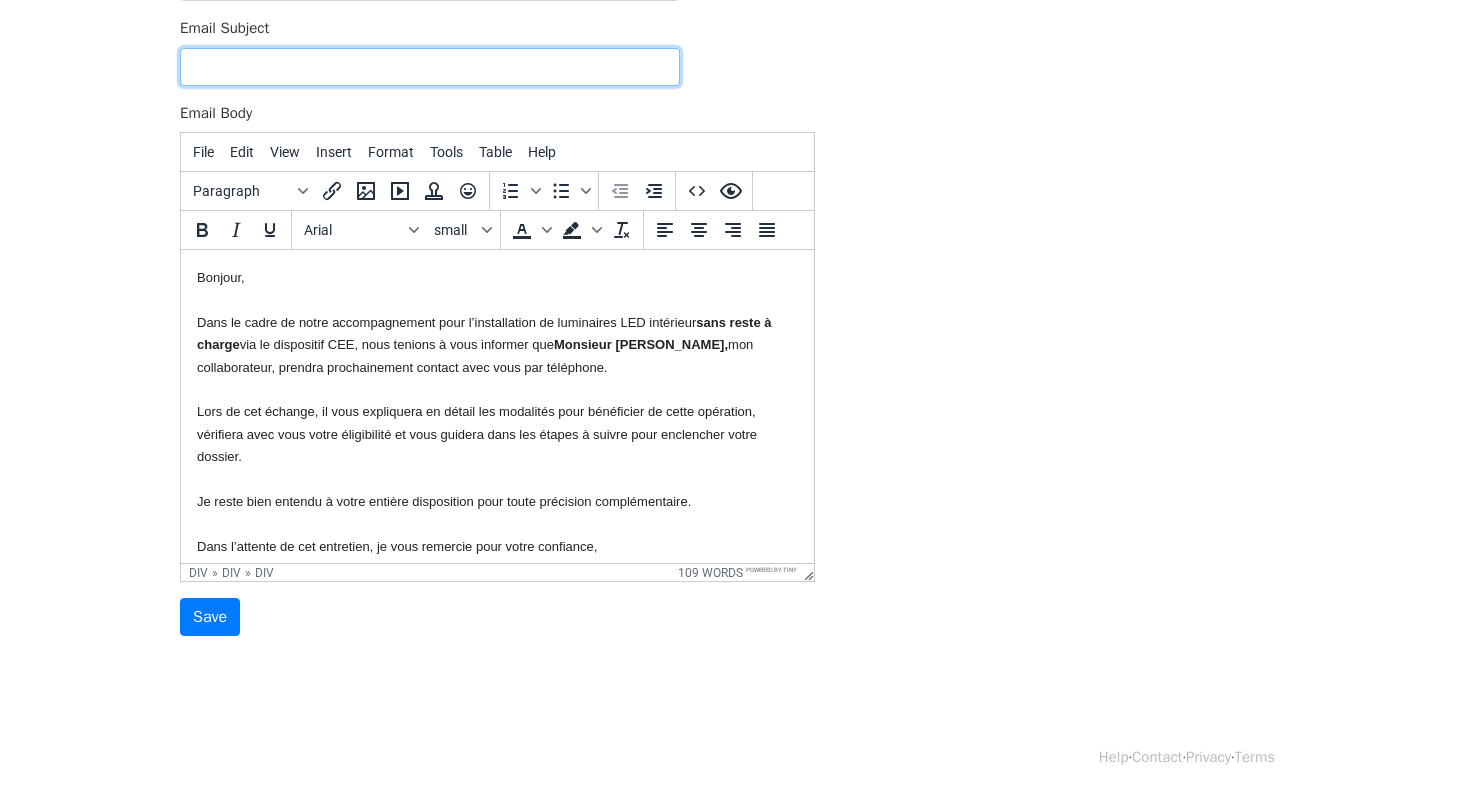 click on "Email Subject" at bounding box center (430, 67) 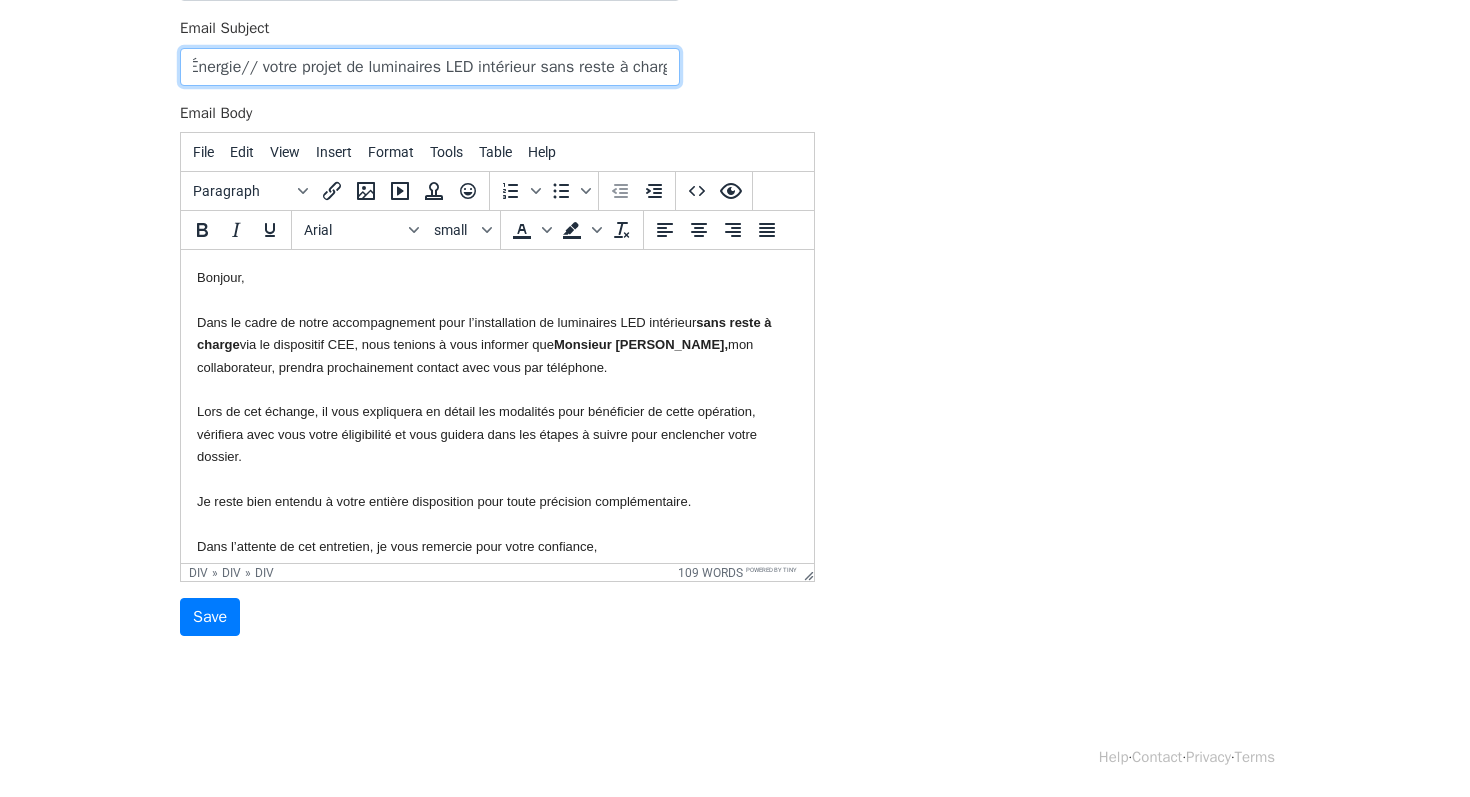 scroll, scrollTop: 0, scrollLeft: 78, axis: horizontal 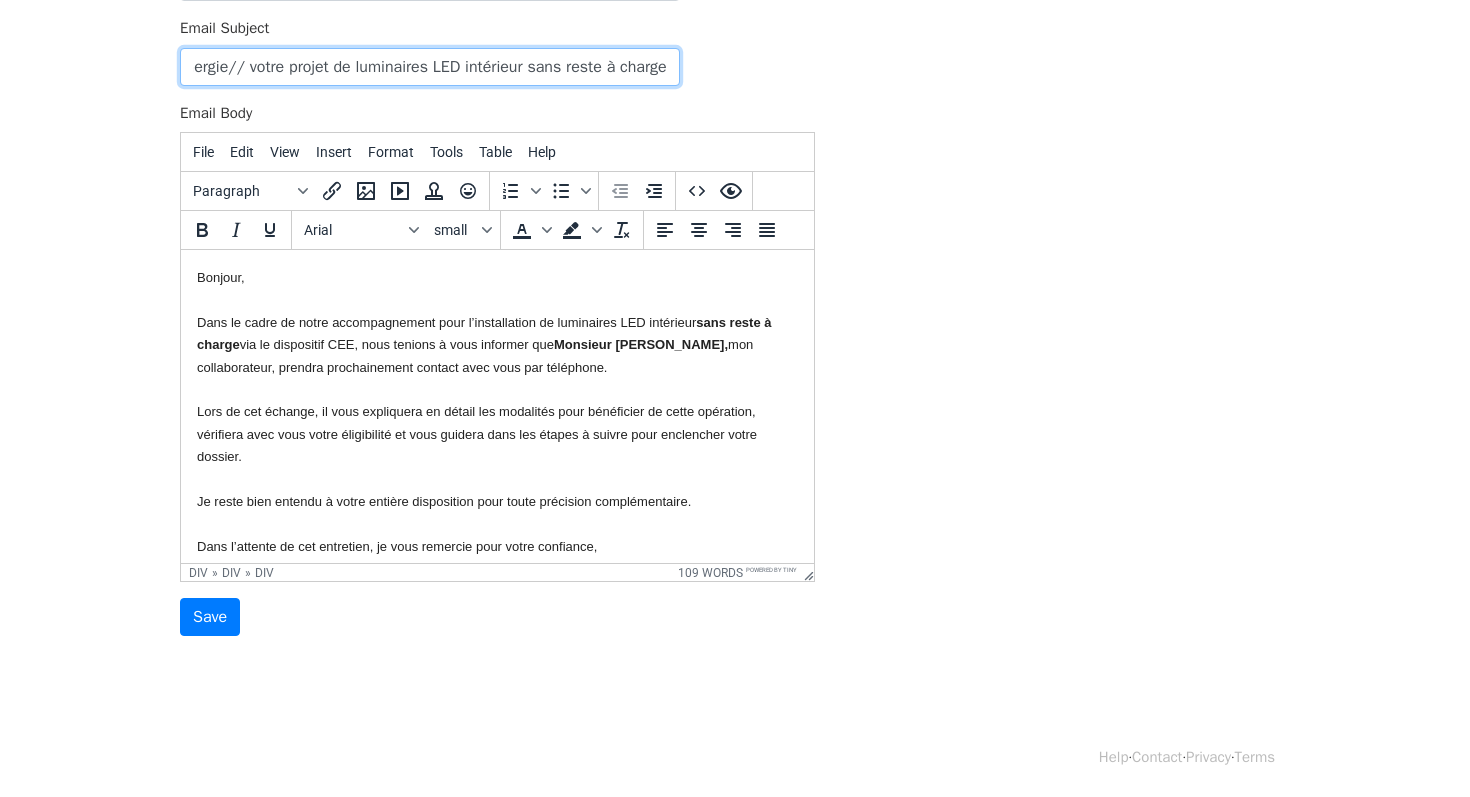 click on "Conseil Énergie// votre projet de luminaires LED intérieur sans reste à charge" at bounding box center (430, 67) 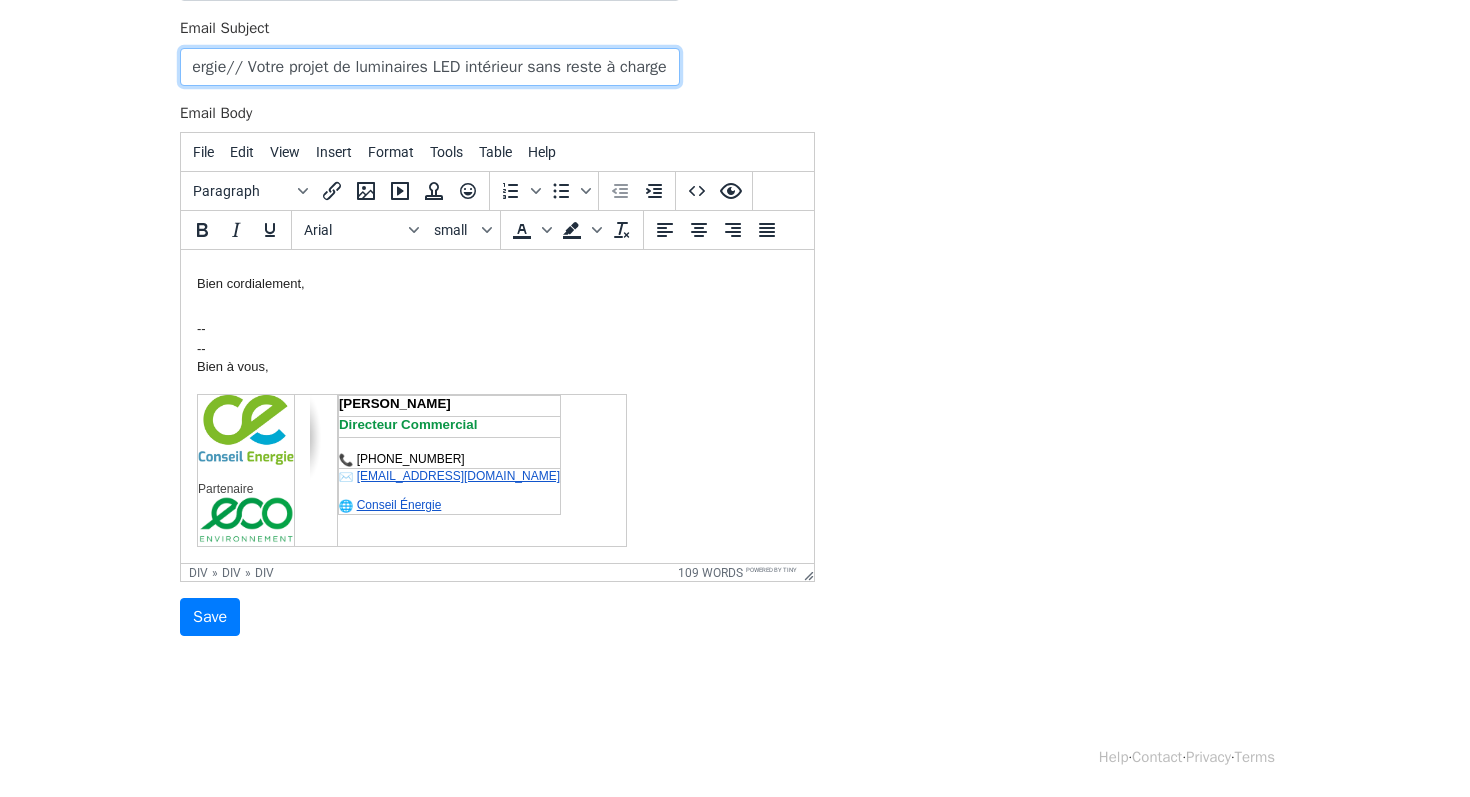 scroll, scrollTop: 0, scrollLeft: 0, axis: both 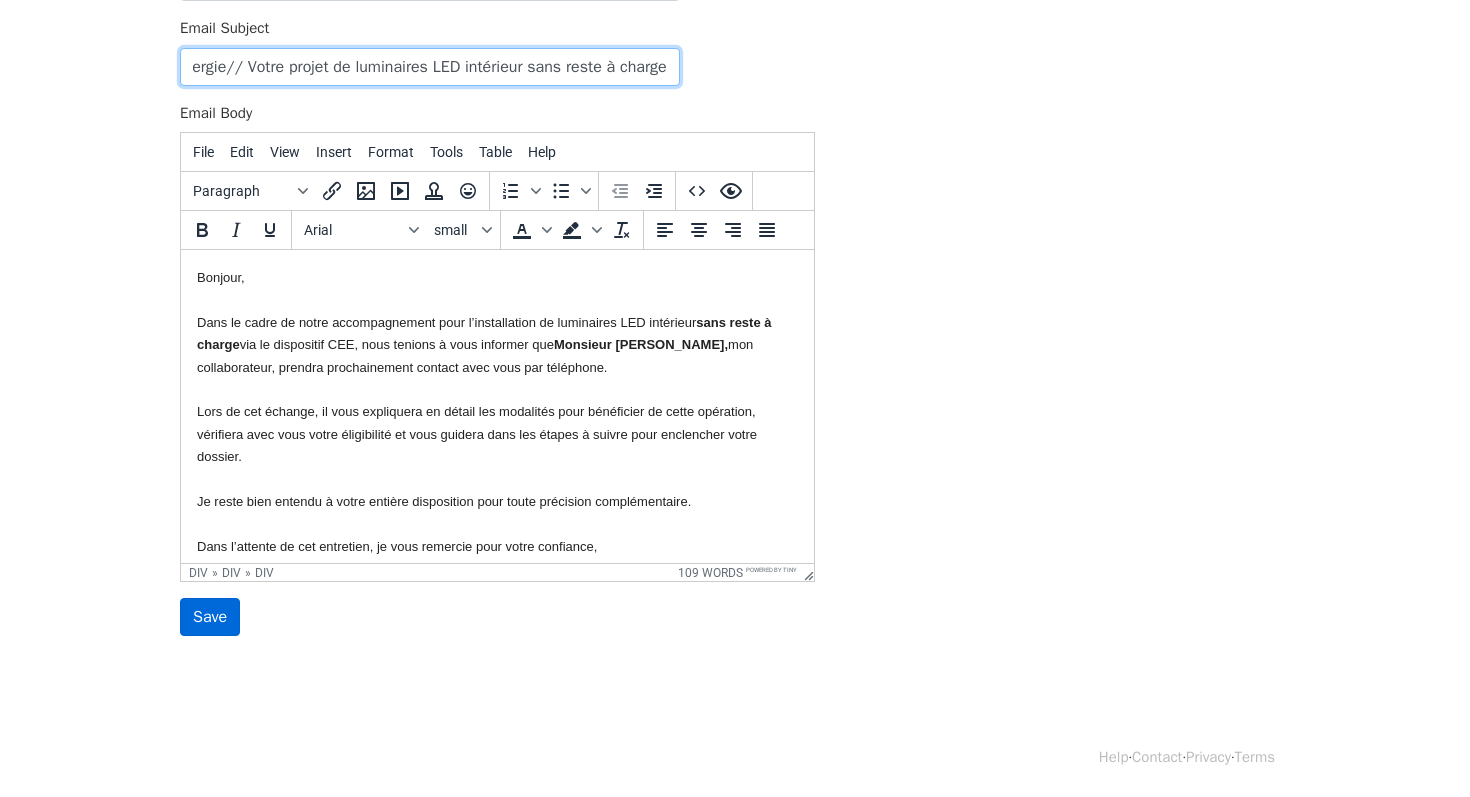 type on "Conseil Énergie// Votre projet de luminaires LED intérieur sans reste à charge" 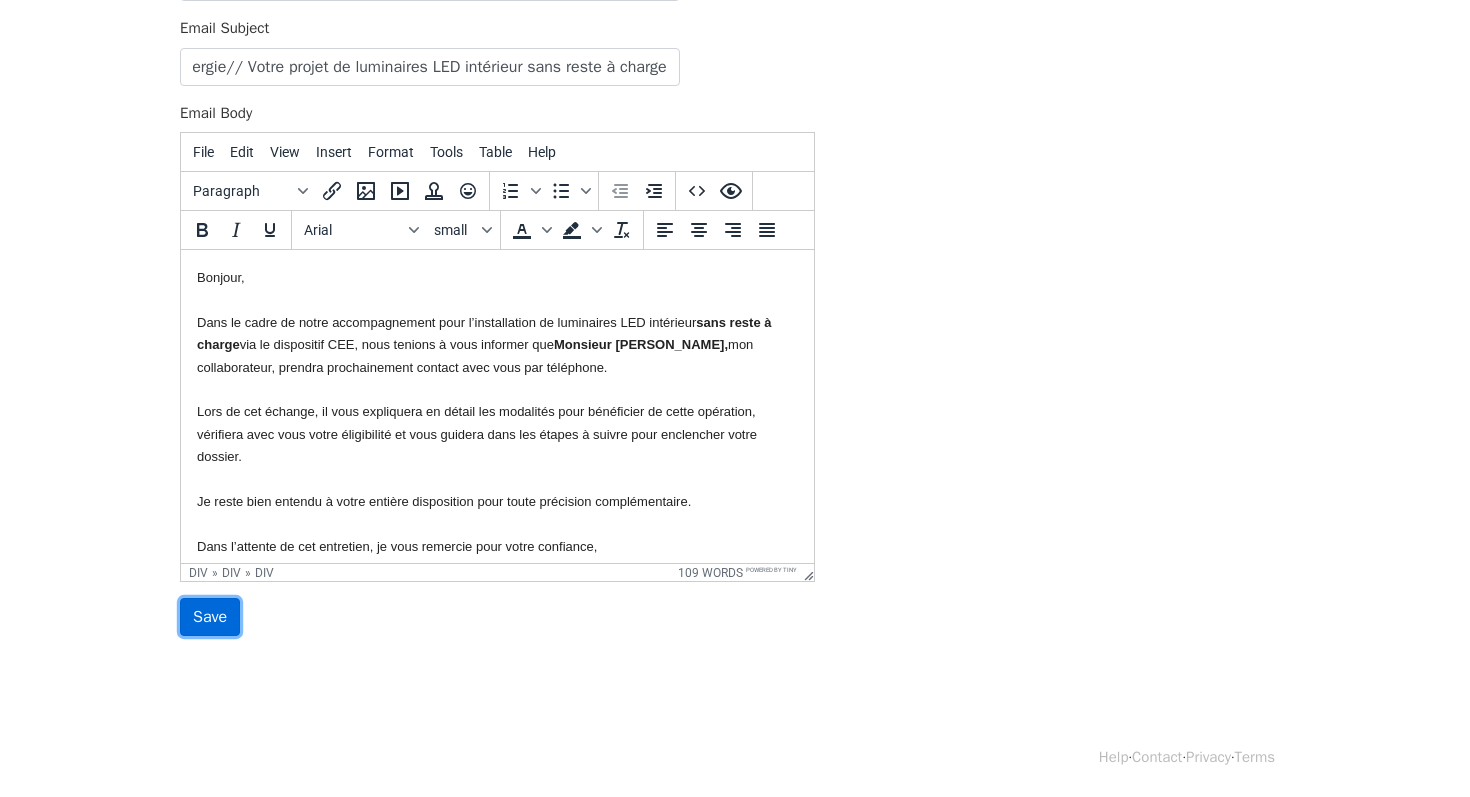 click on "Save" at bounding box center [210, 617] 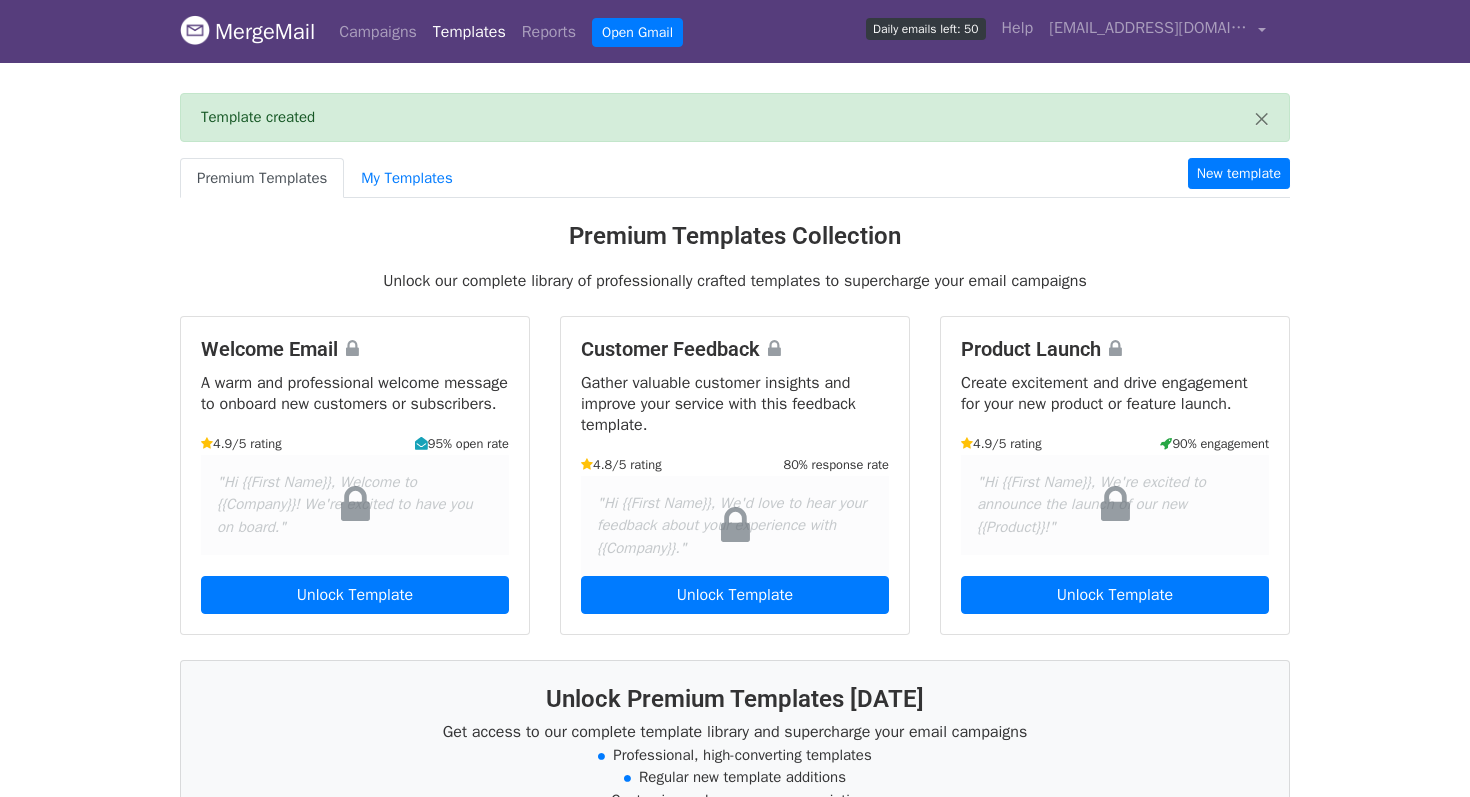 scroll, scrollTop: 0, scrollLeft: 0, axis: both 